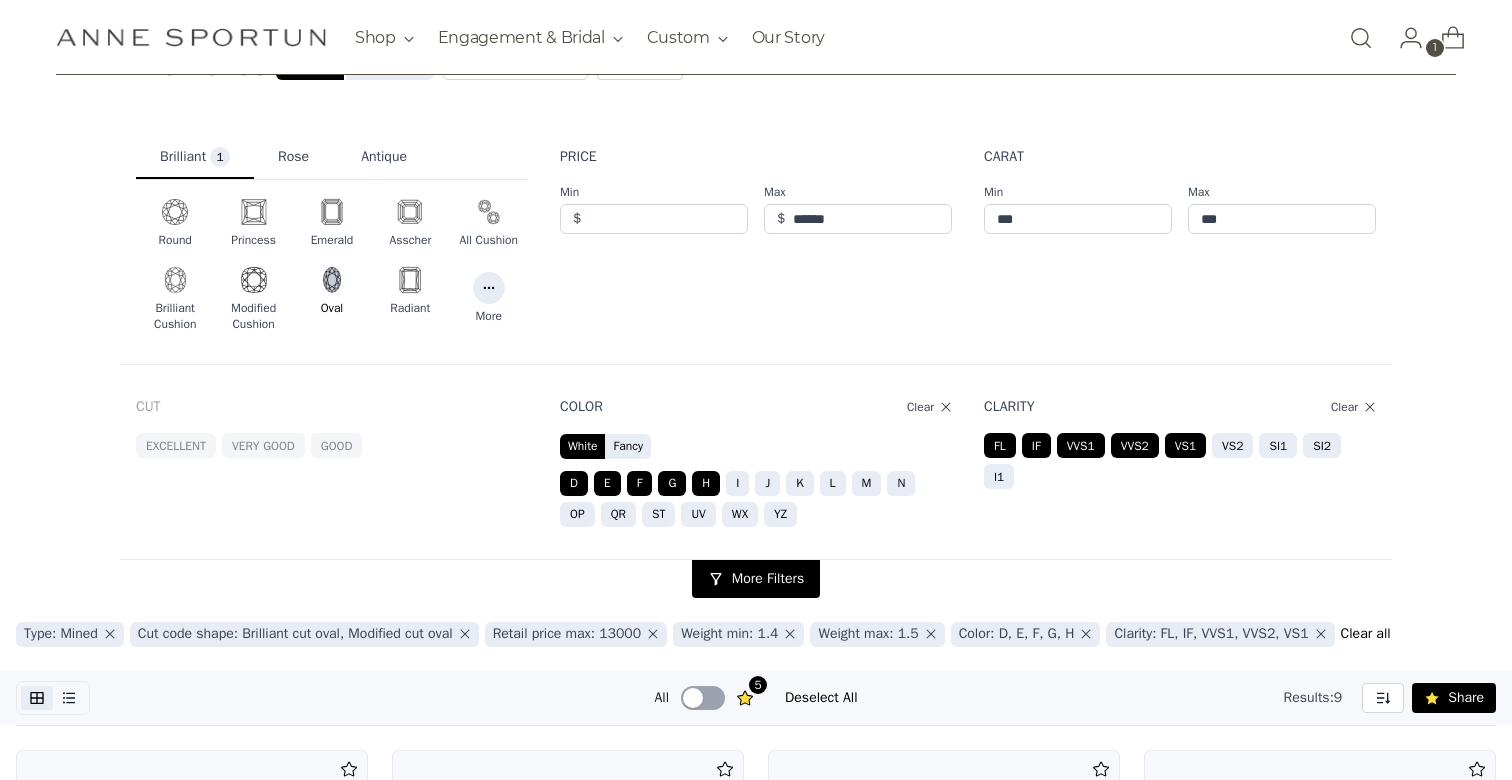 scroll, scrollTop: 213, scrollLeft: 0, axis: vertical 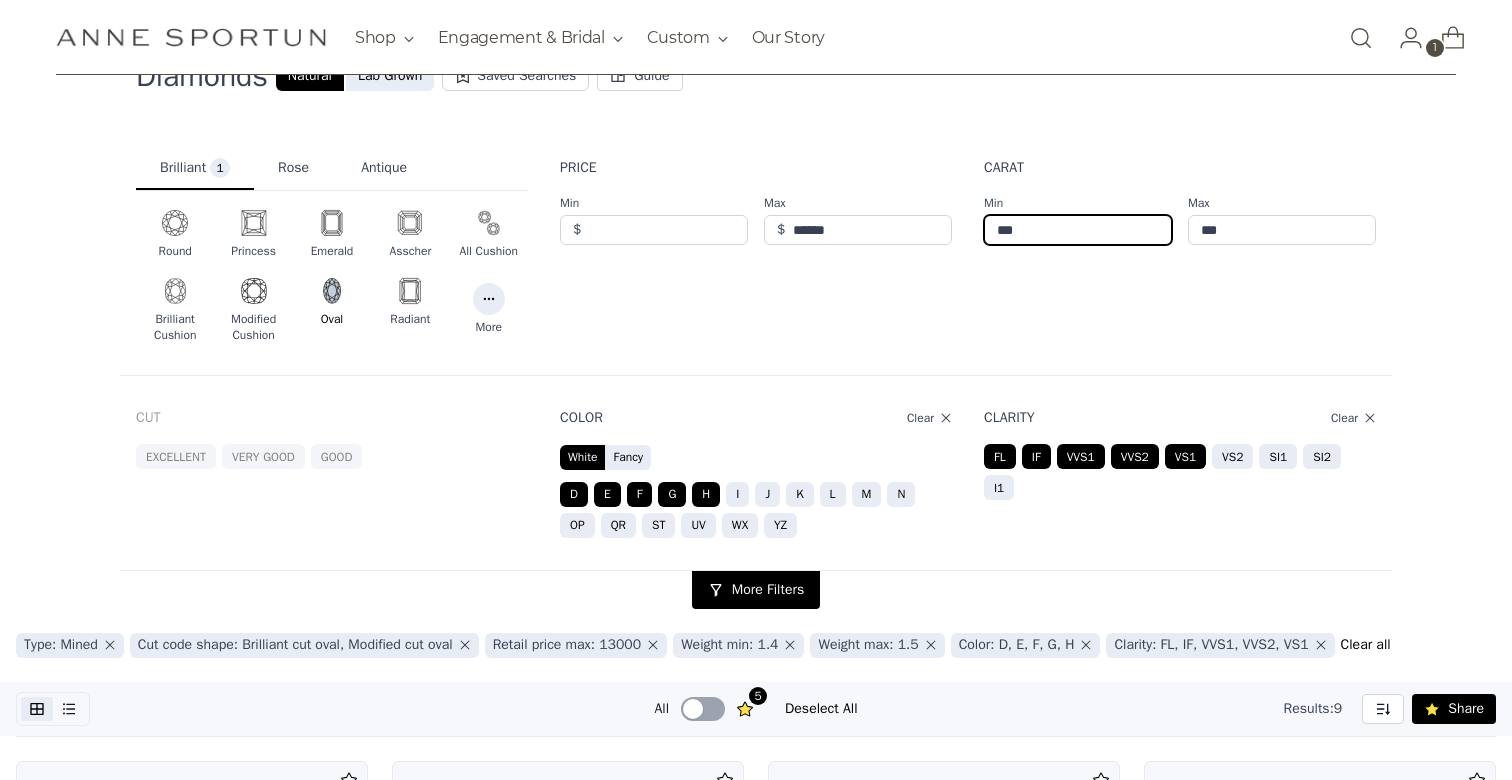 click on "***" at bounding box center (1078, 230) 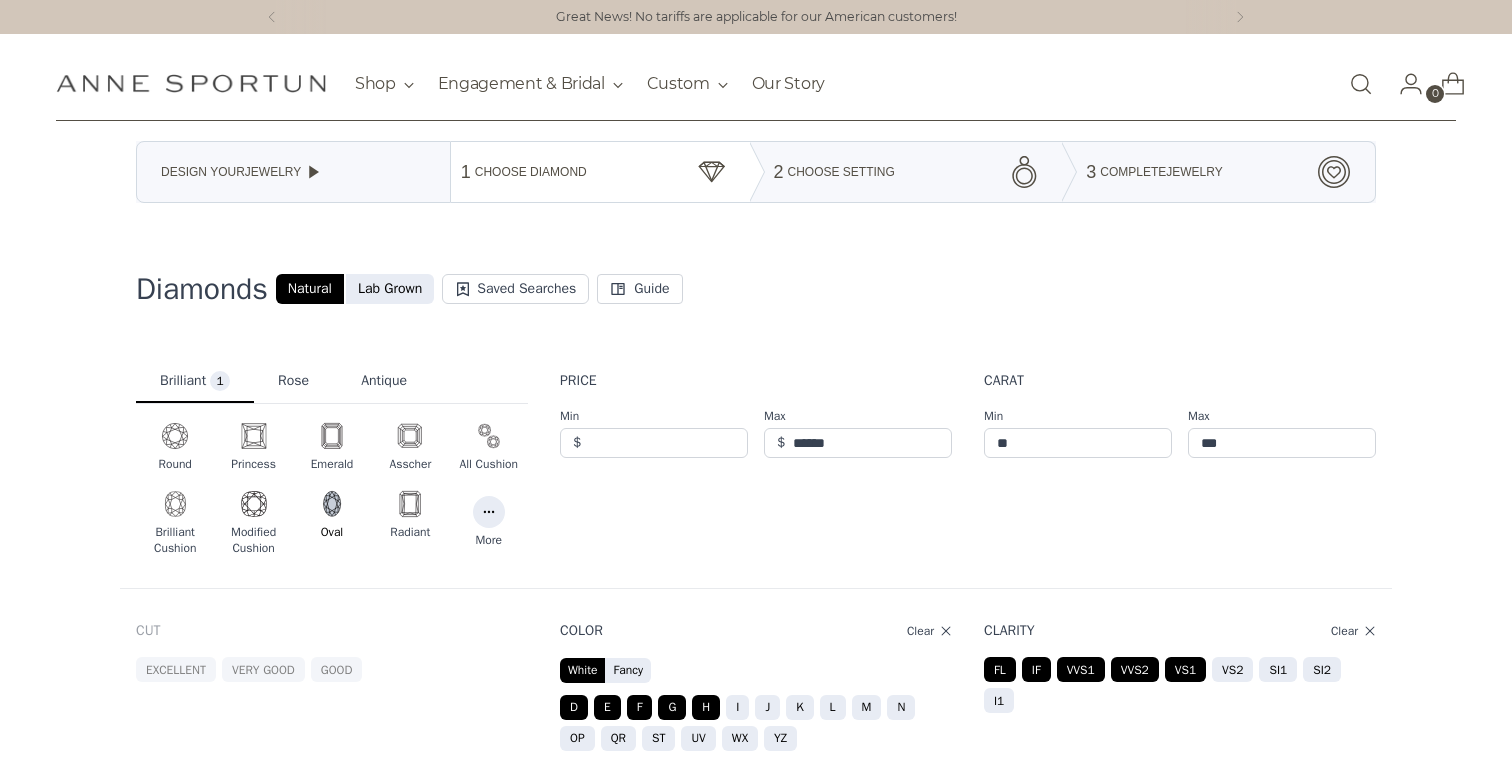 scroll, scrollTop: 213, scrollLeft: 0, axis: vertical 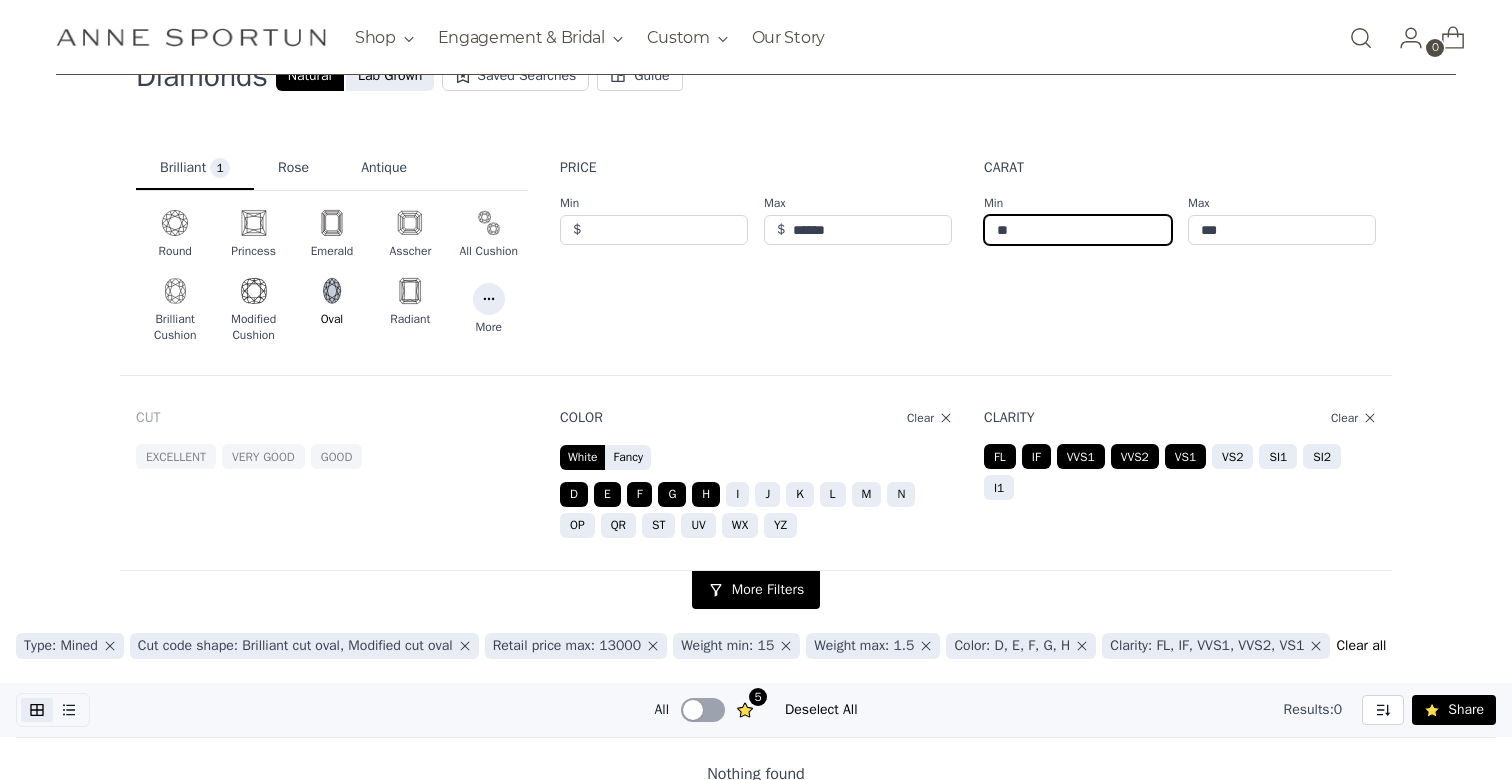 click on "**" at bounding box center [1078, 230] 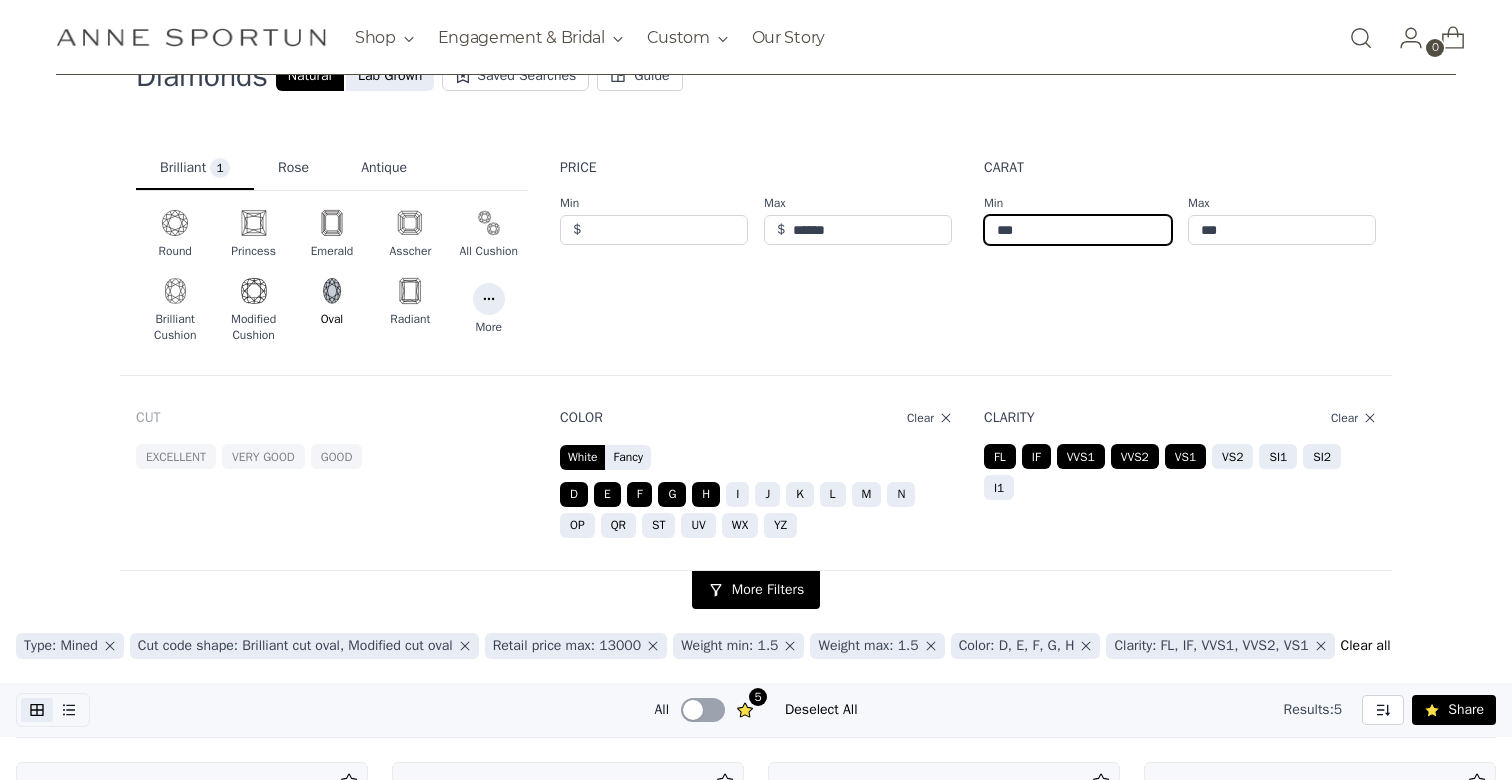 type on "***" 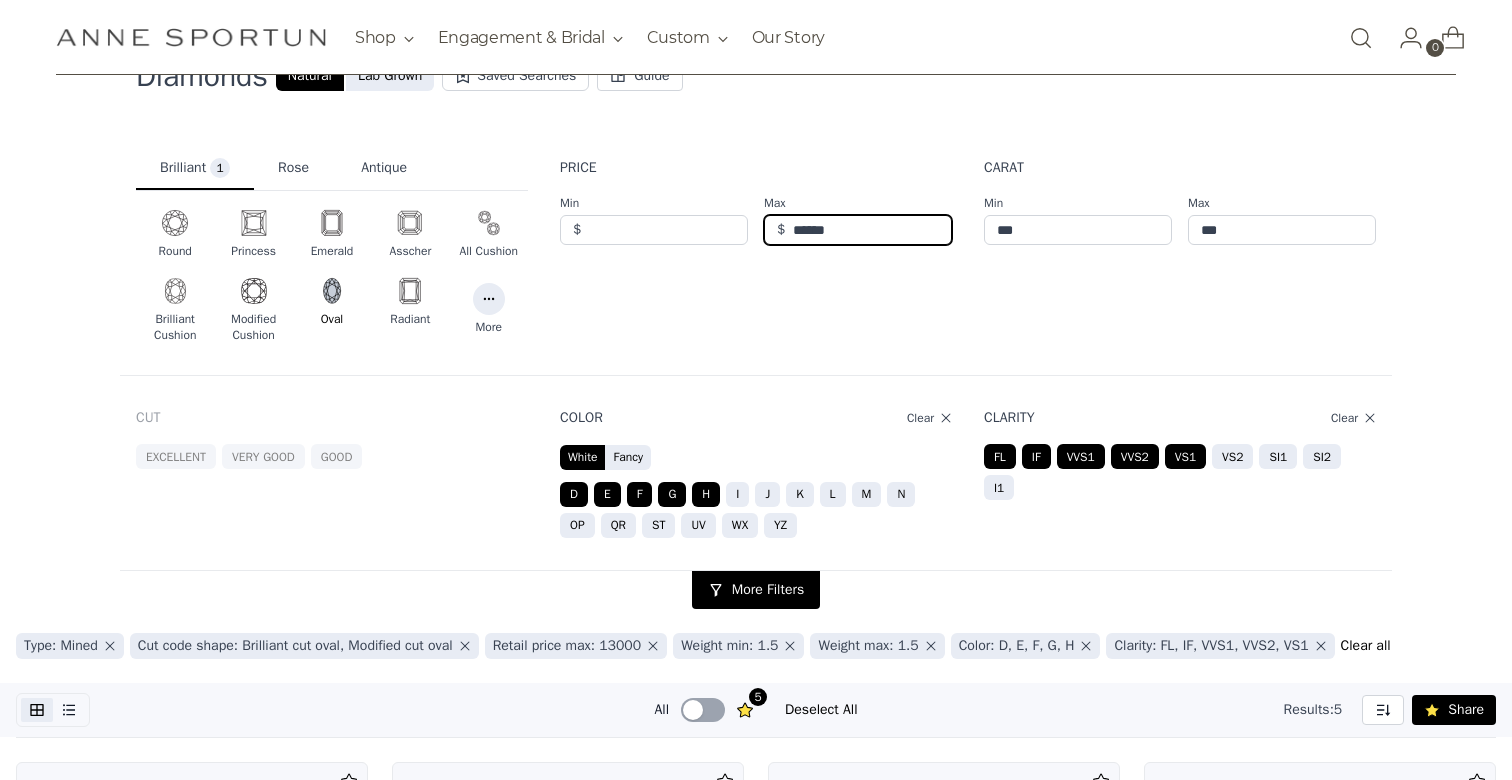click on "******" at bounding box center (668, 230) 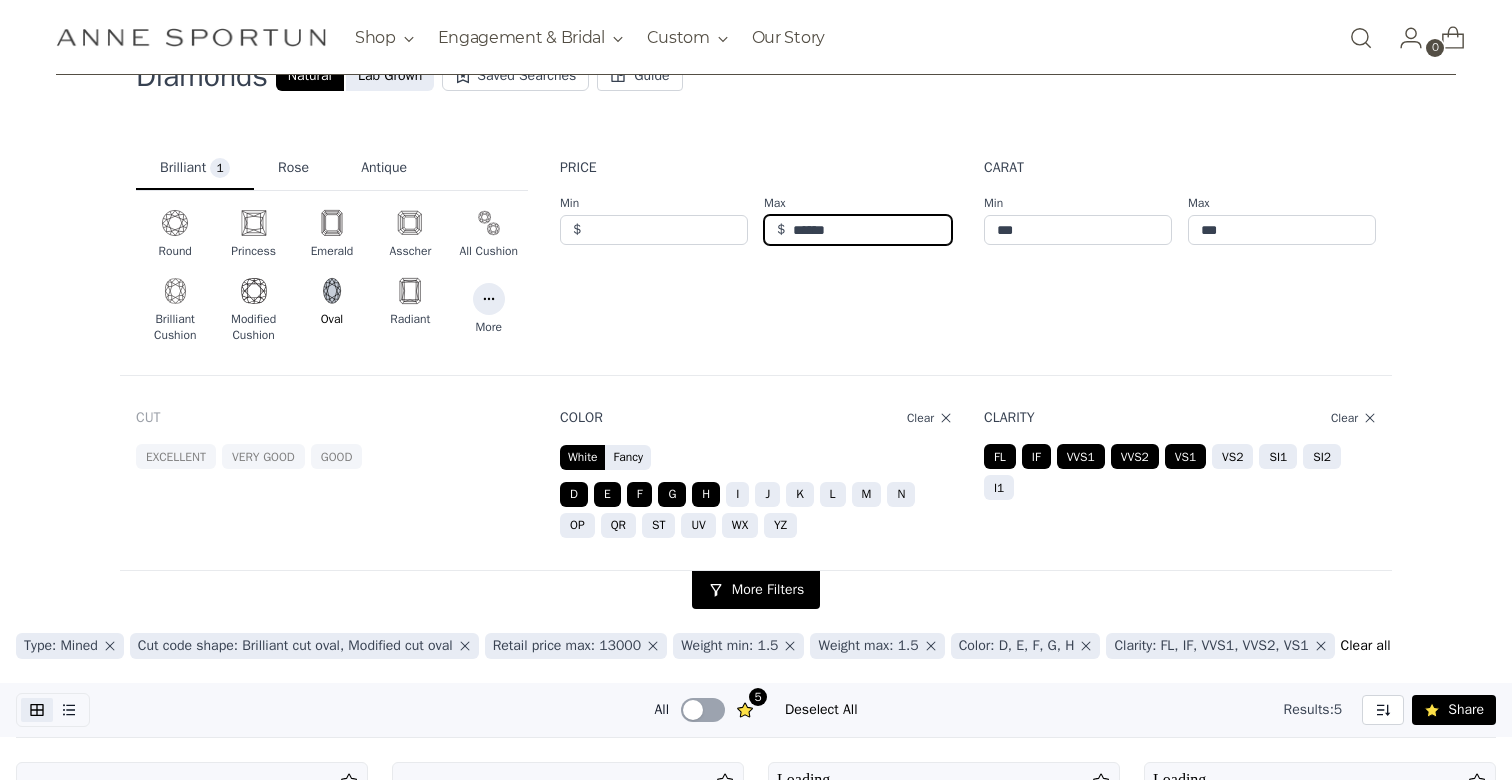 scroll, scrollTop: 0, scrollLeft: 0, axis: both 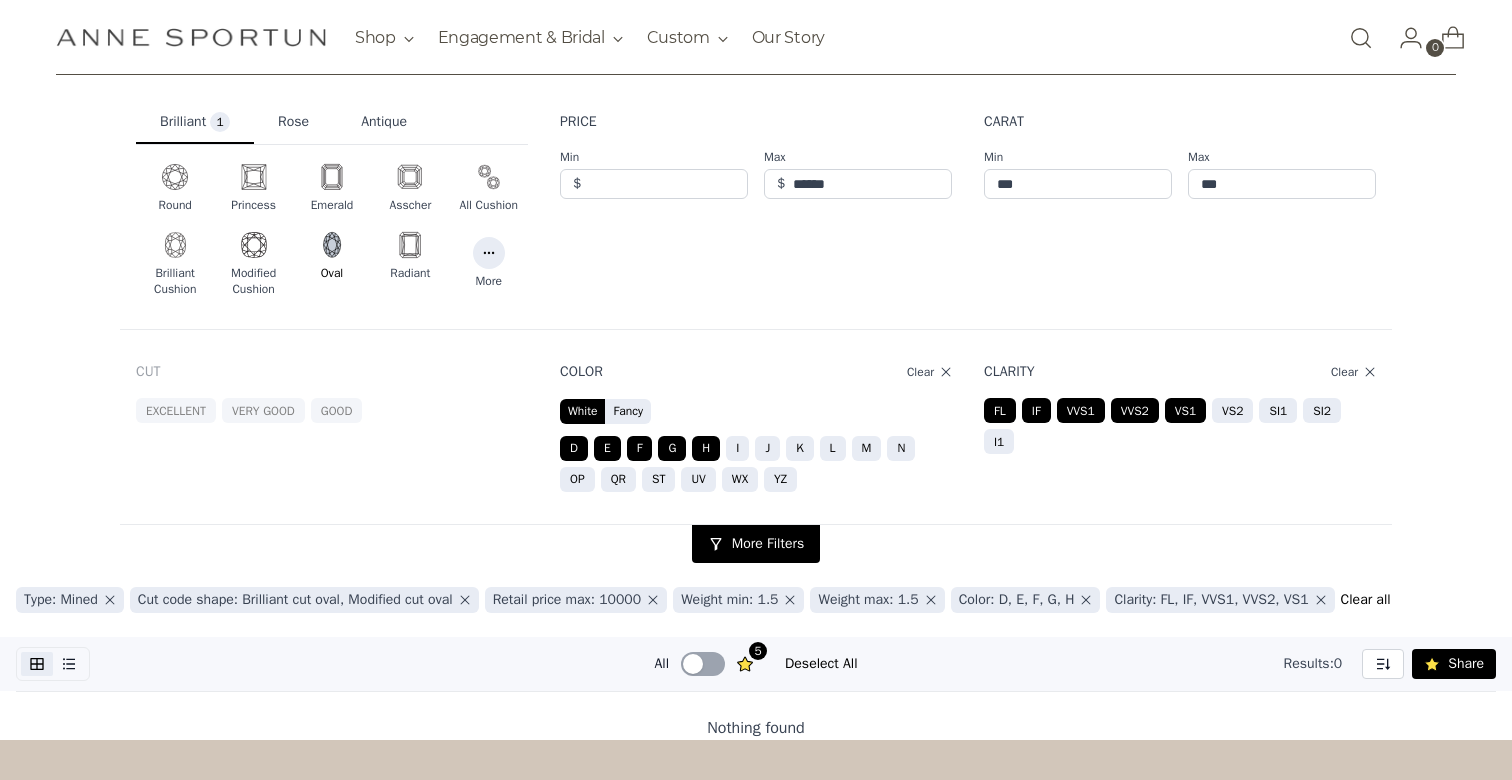 click on "VS2" at bounding box center (737, 448) 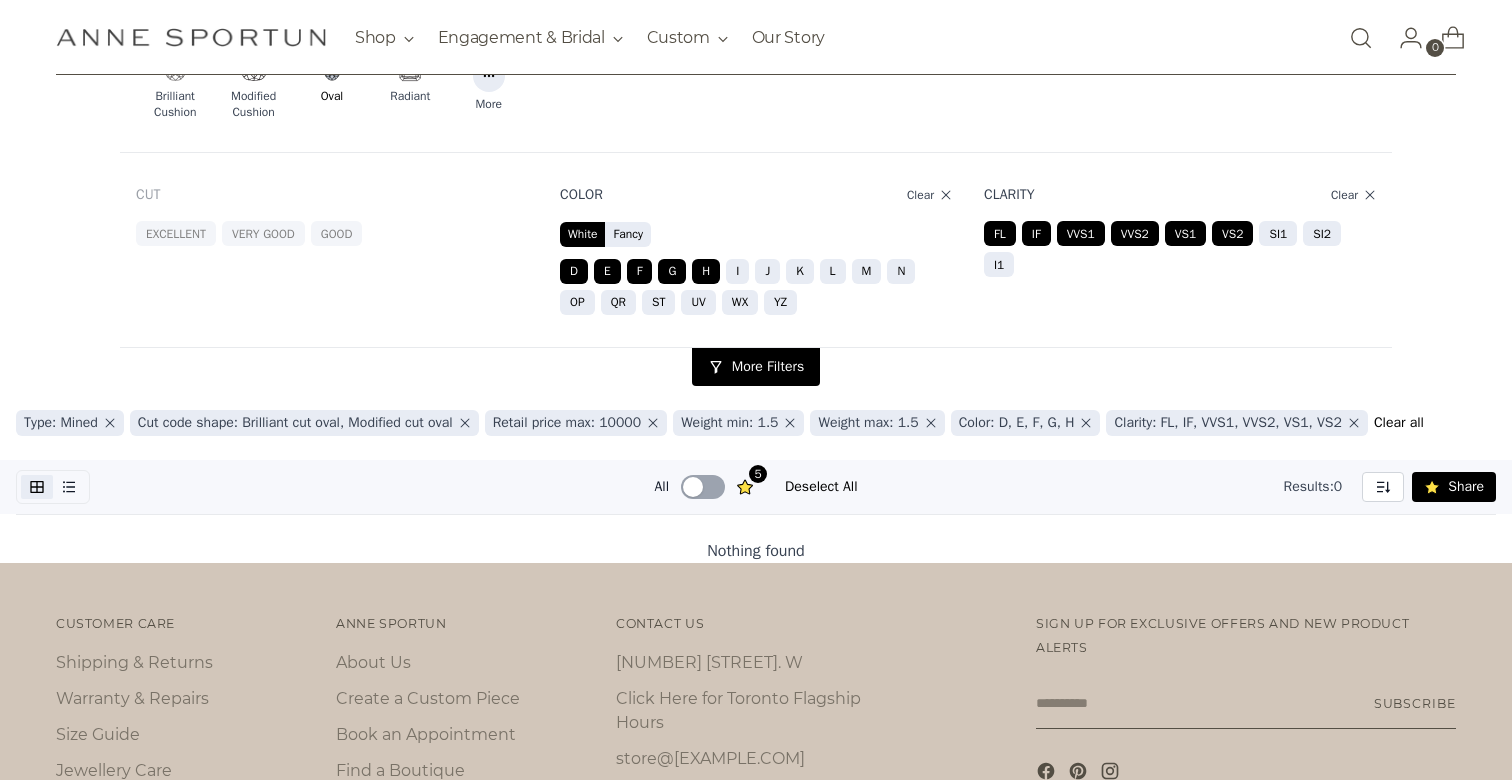 scroll, scrollTop: 364, scrollLeft: 0, axis: vertical 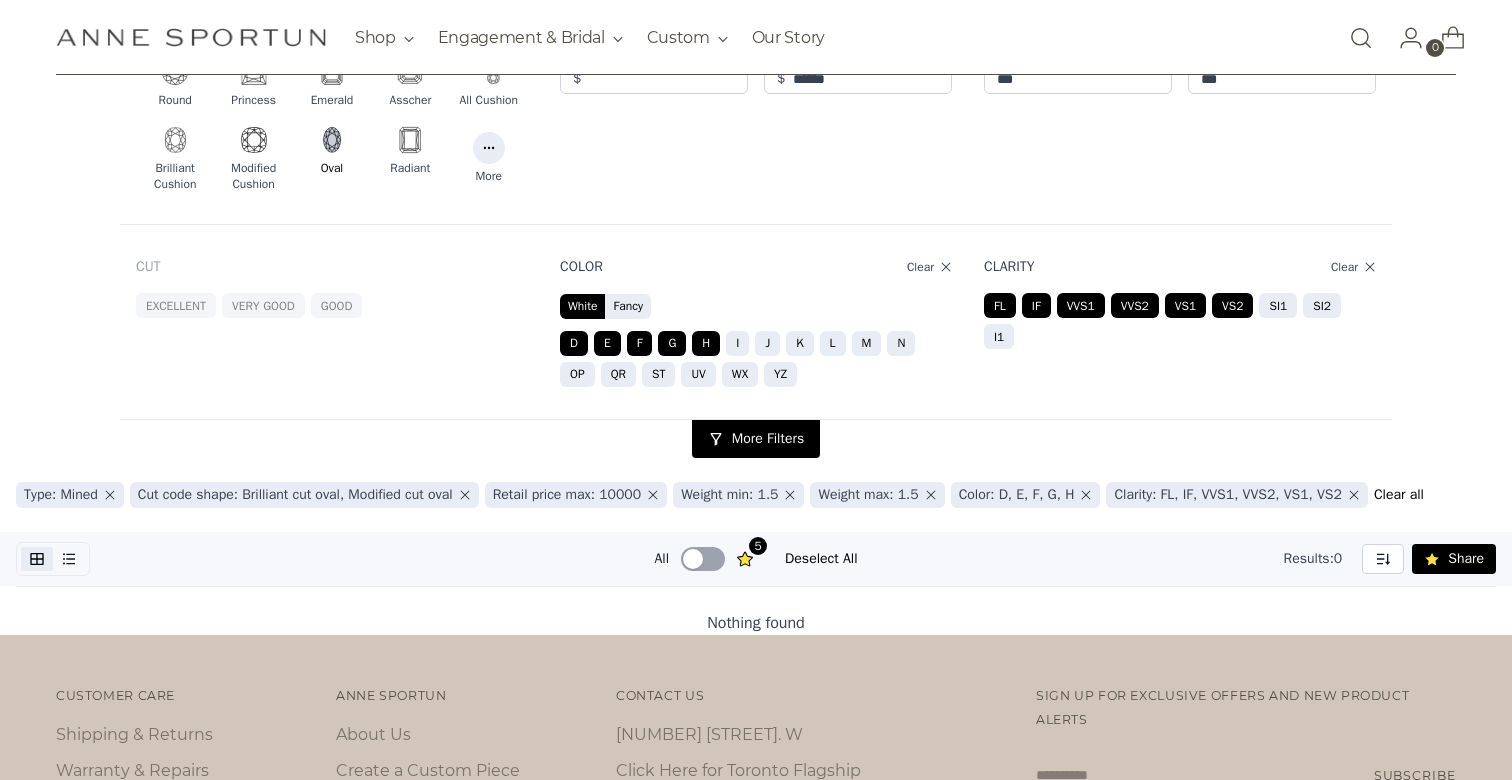 click on "I" at bounding box center (737, 343) 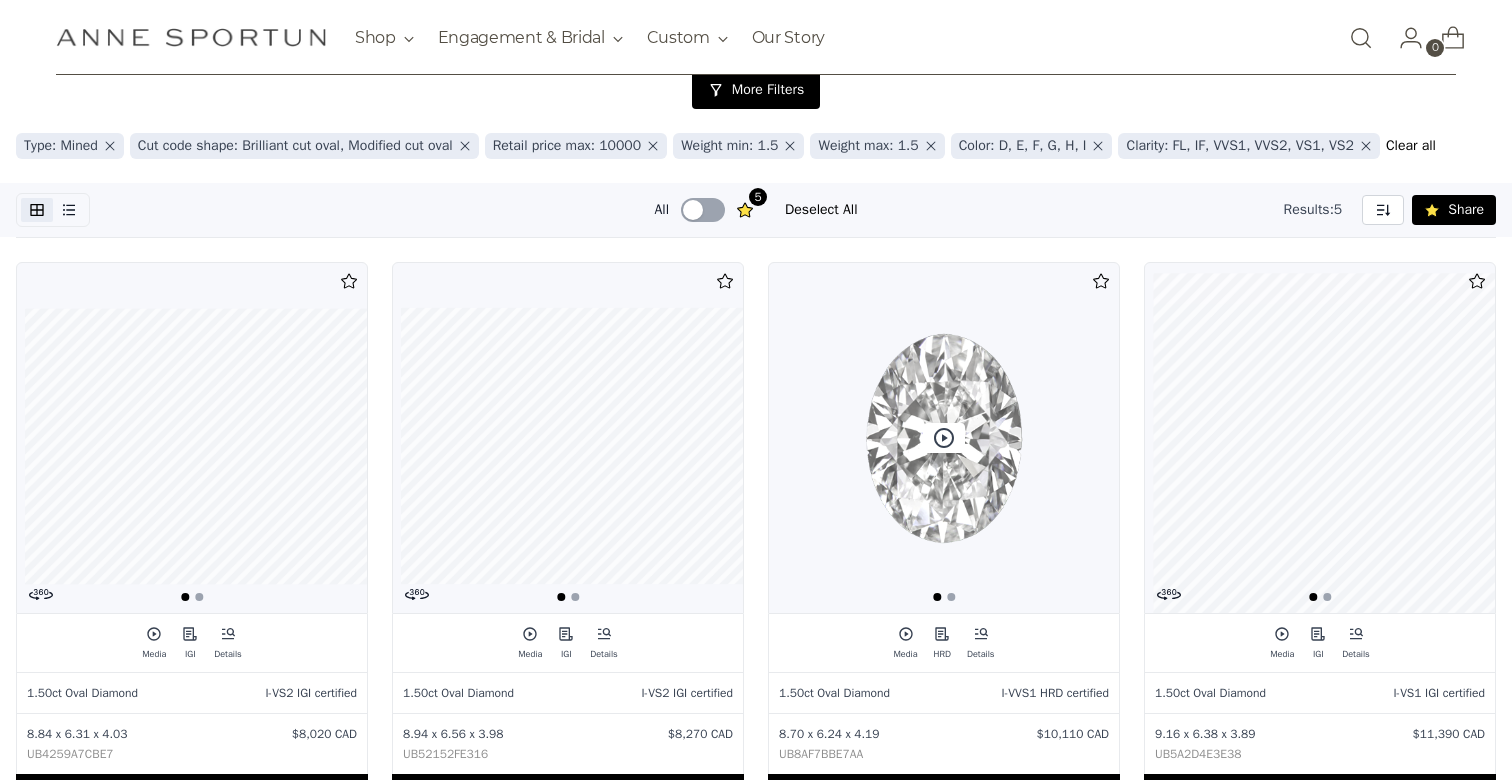 scroll, scrollTop: 703, scrollLeft: 0, axis: vertical 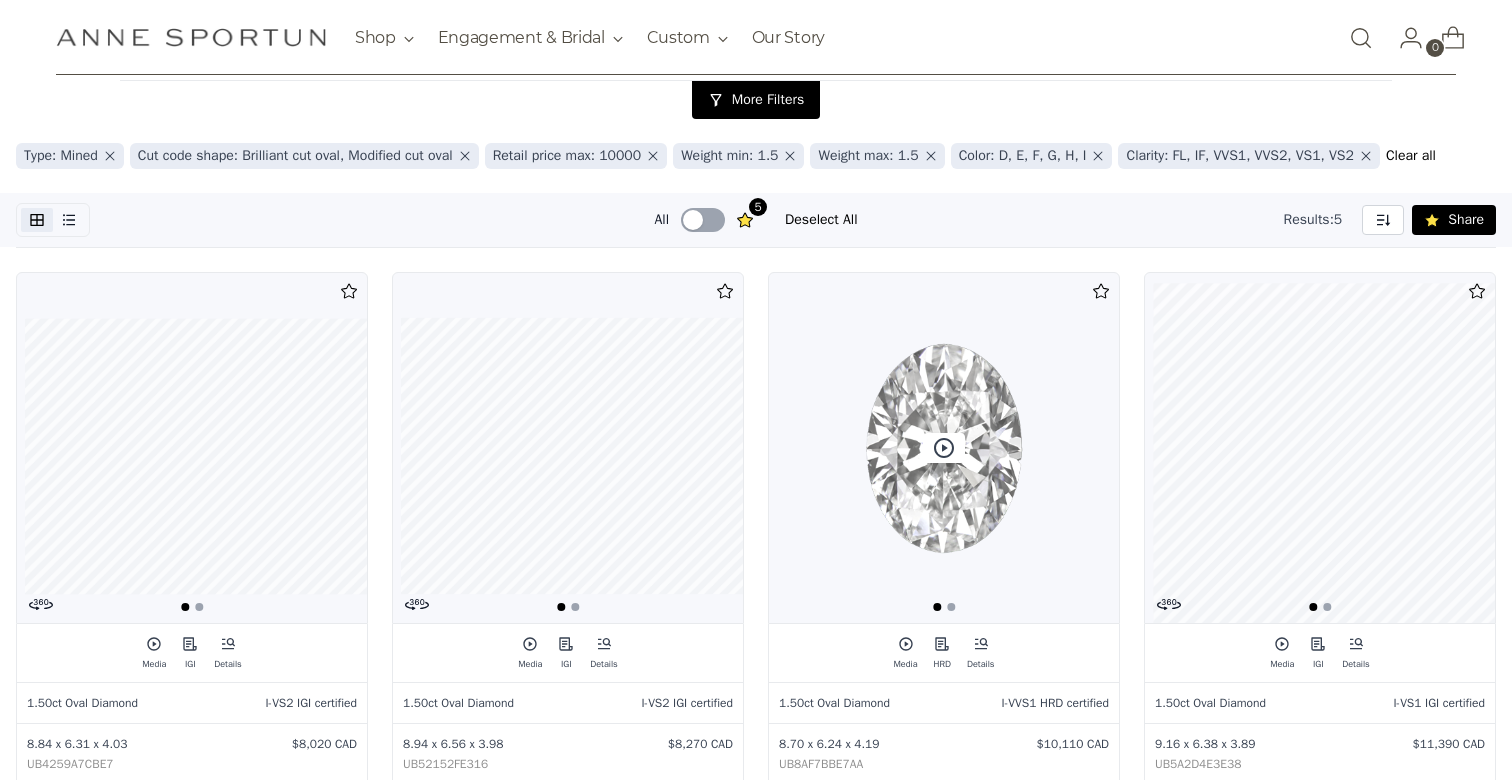 click at bounding box center [944, 448] 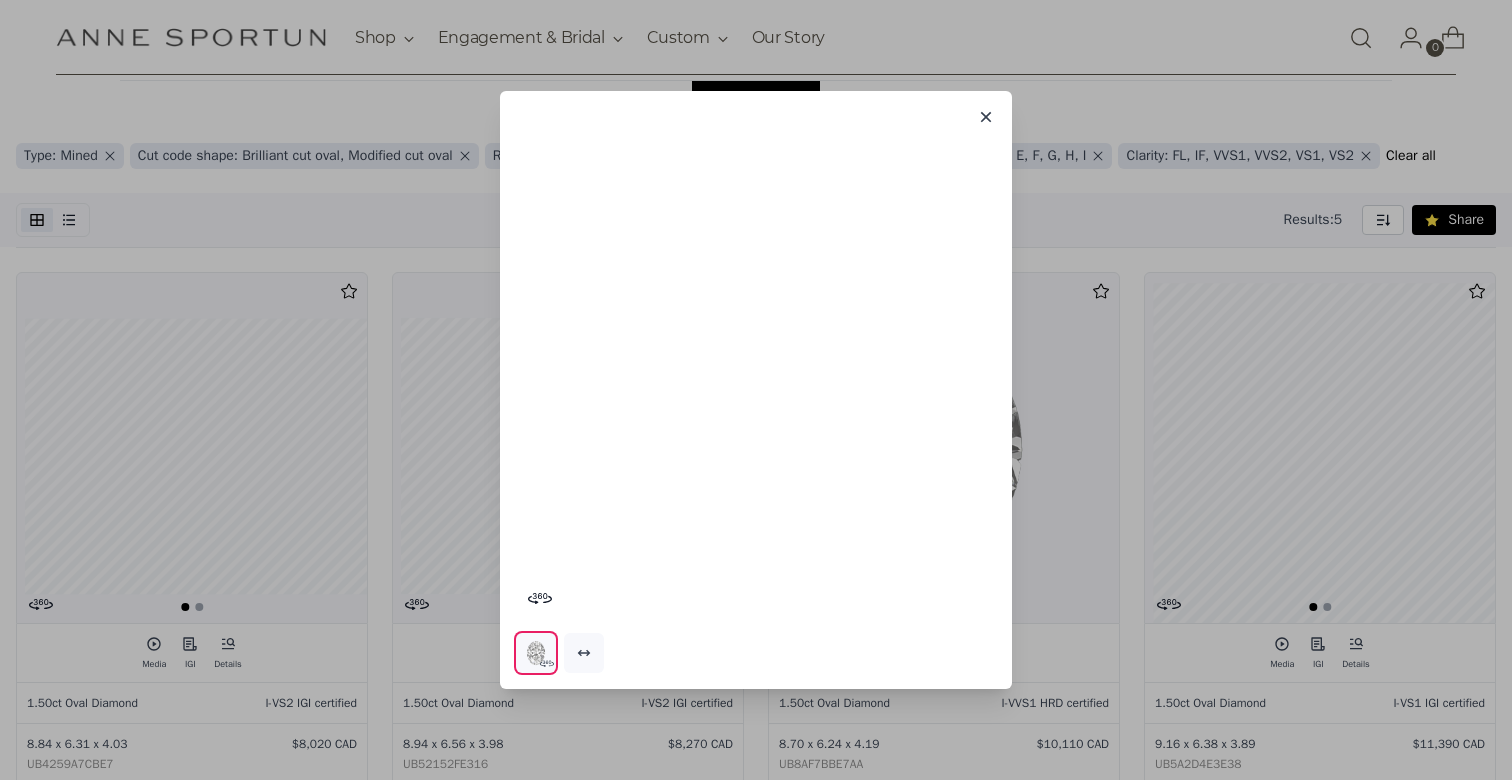 click at bounding box center (986, 117) 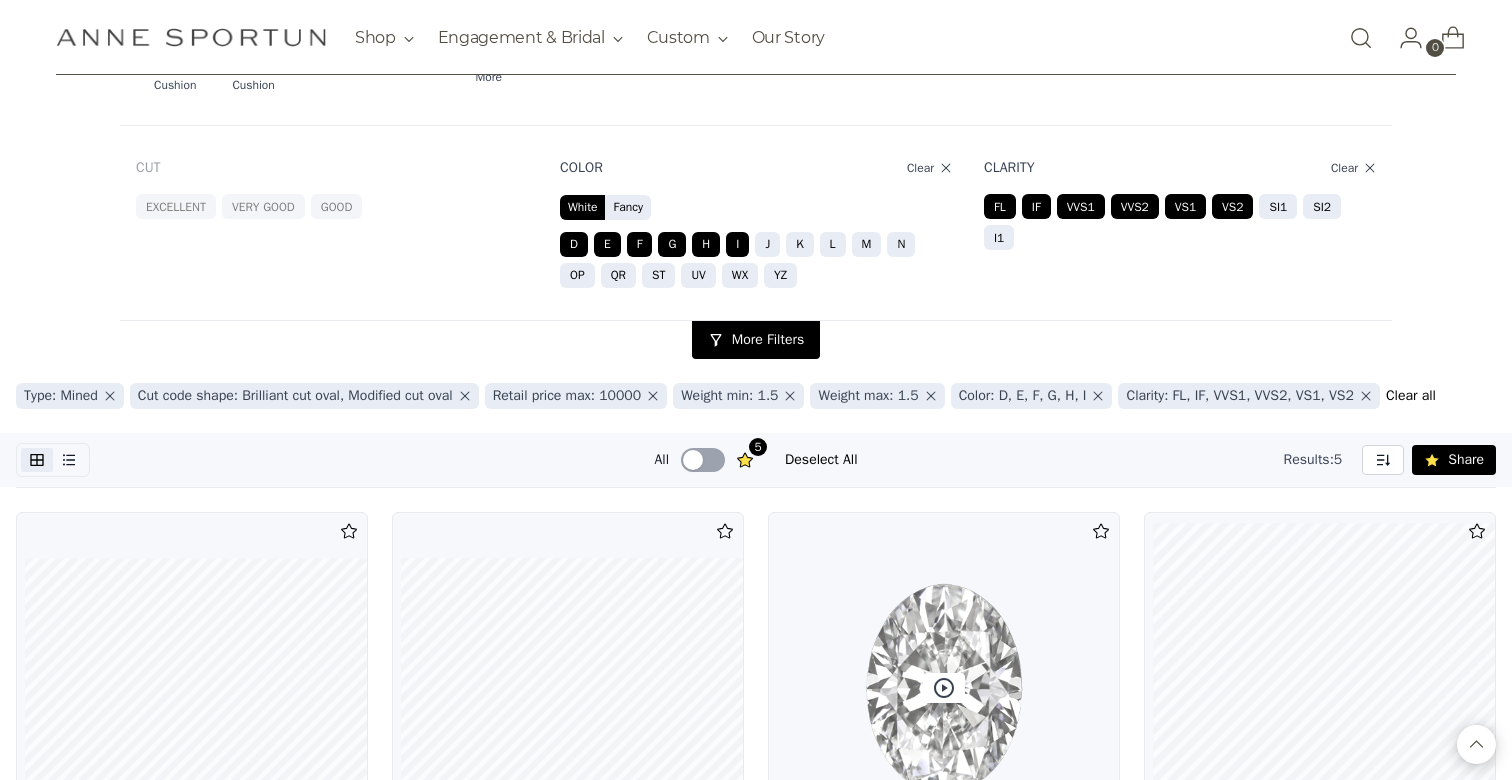scroll, scrollTop: 344, scrollLeft: 0, axis: vertical 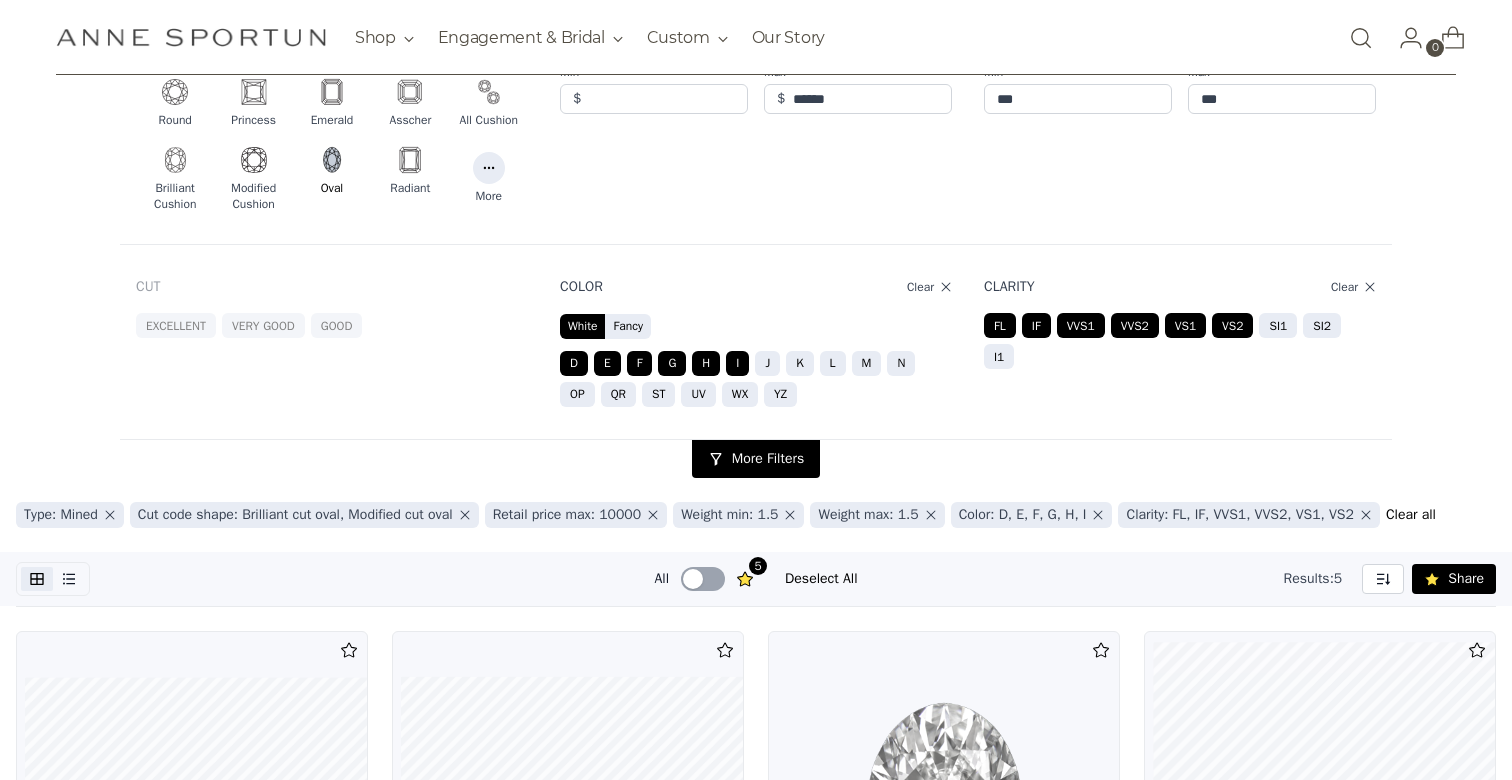 click on "SI1" at bounding box center [767, 363] 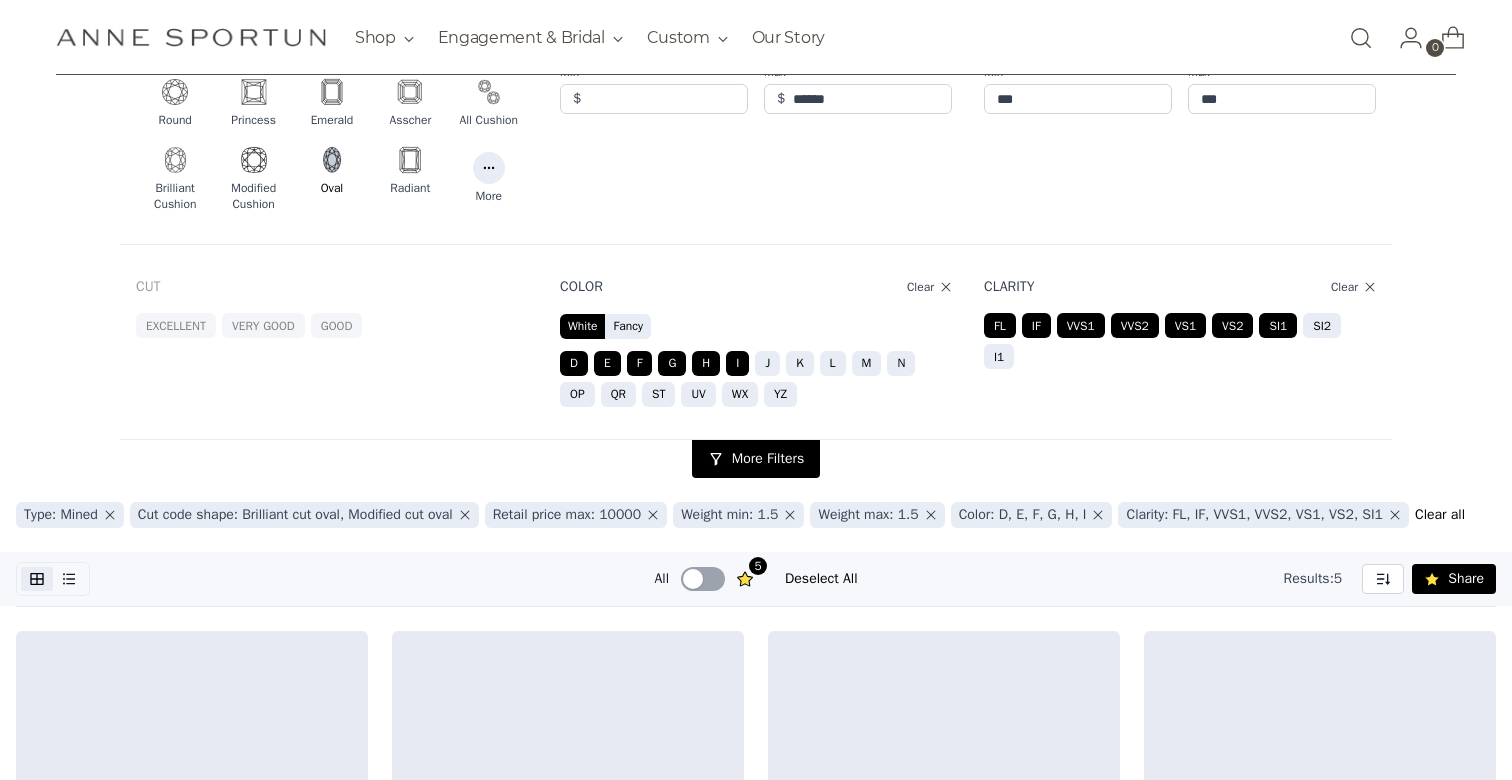 click on "I" at bounding box center [737, 363] 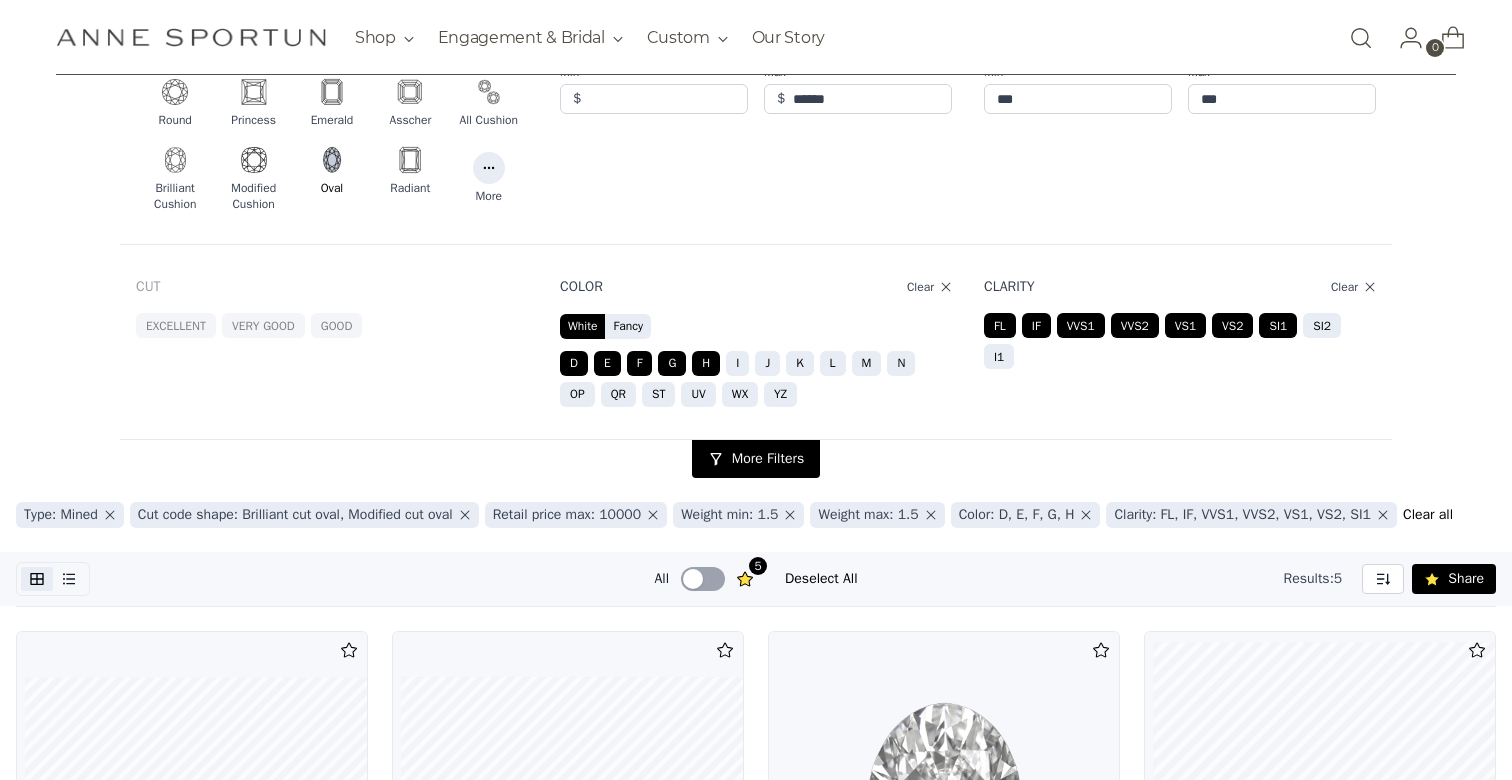 click on "H" at bounding box center [706, 363] 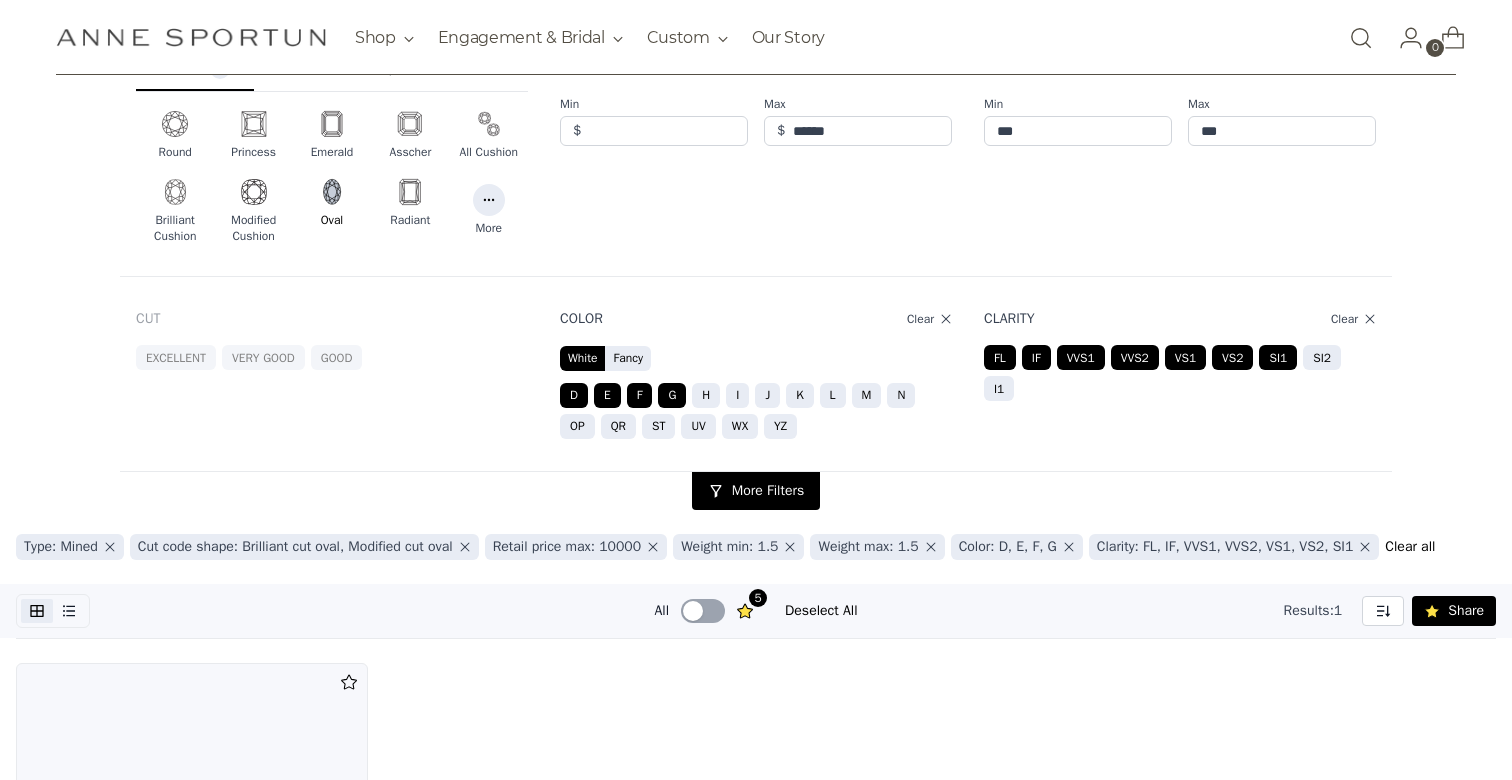 scroll, scrollTop: 183, scrollLeft: 0, axis: vertical 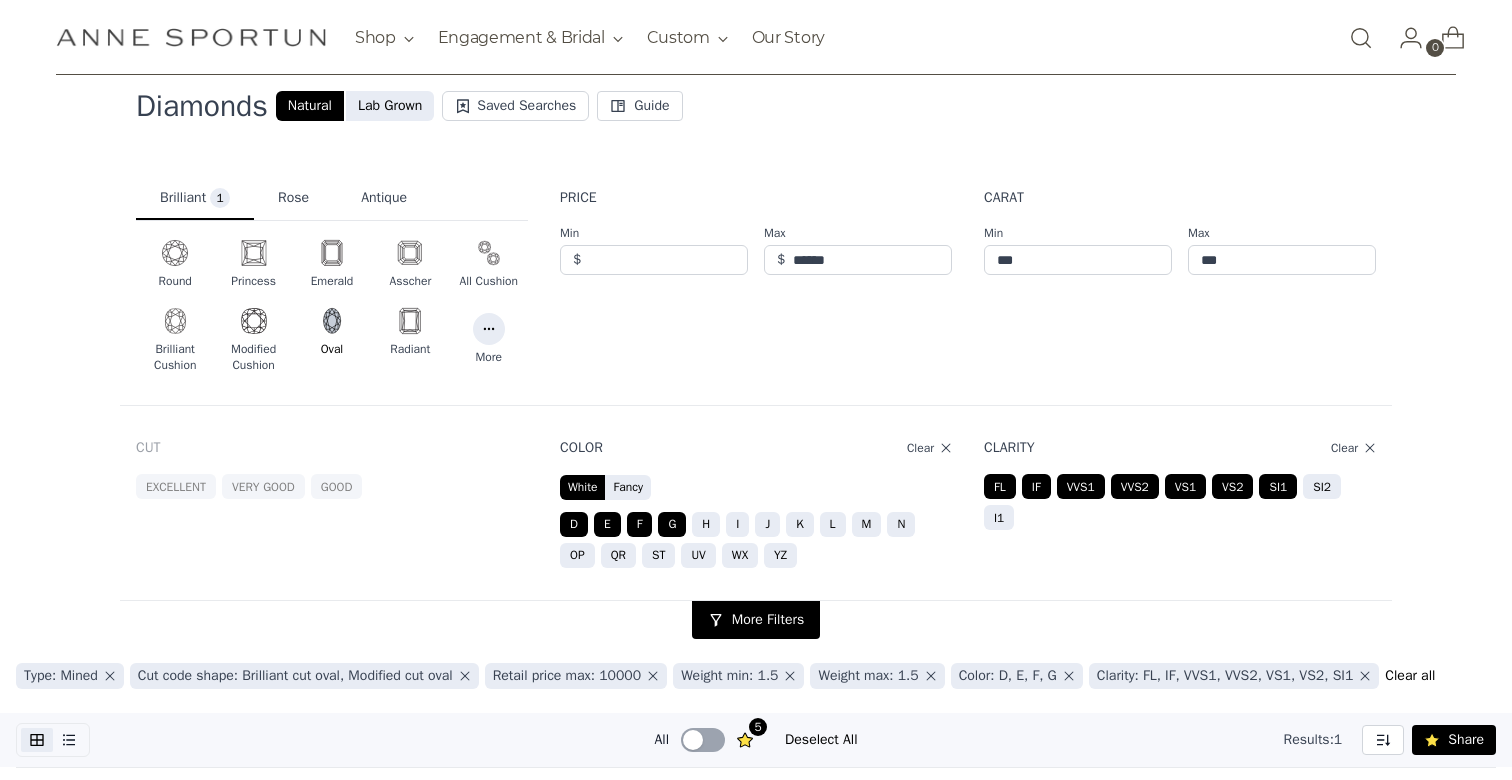 click on "Max" at bounding box center [654, 232] 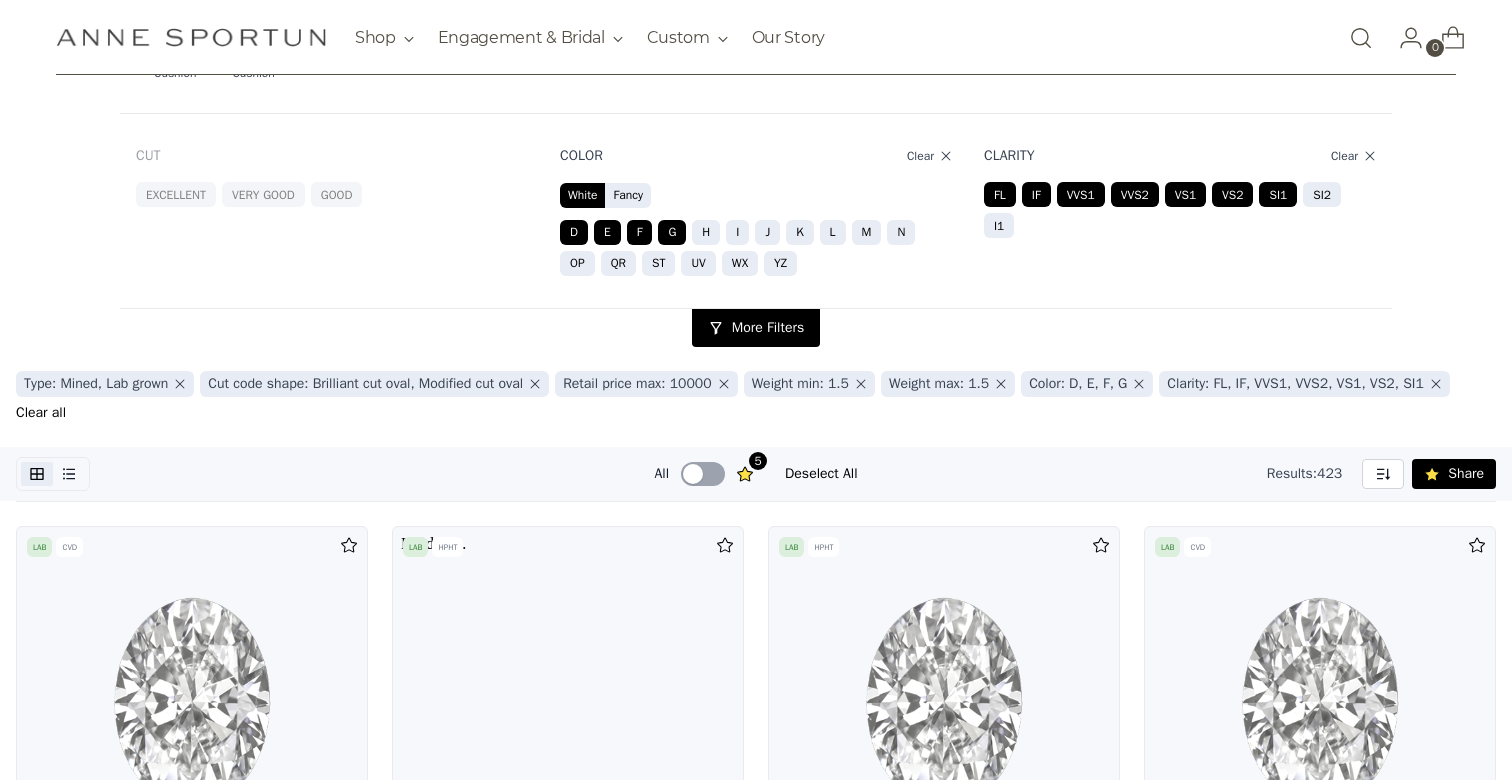 scroll, scrollTop: 0, scrollLeft: 0, axis: both 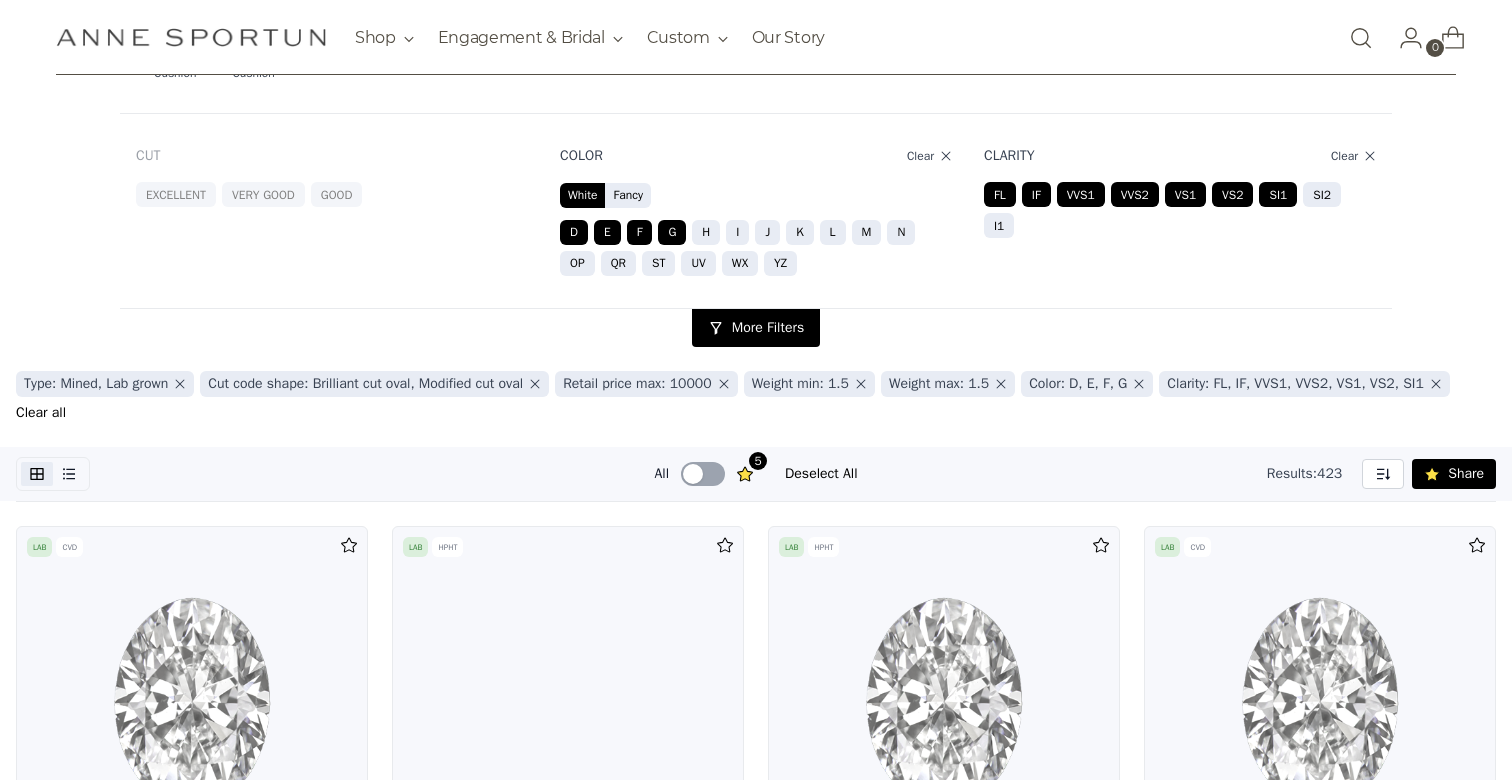 click on "G" at bounding box center [672, 232] 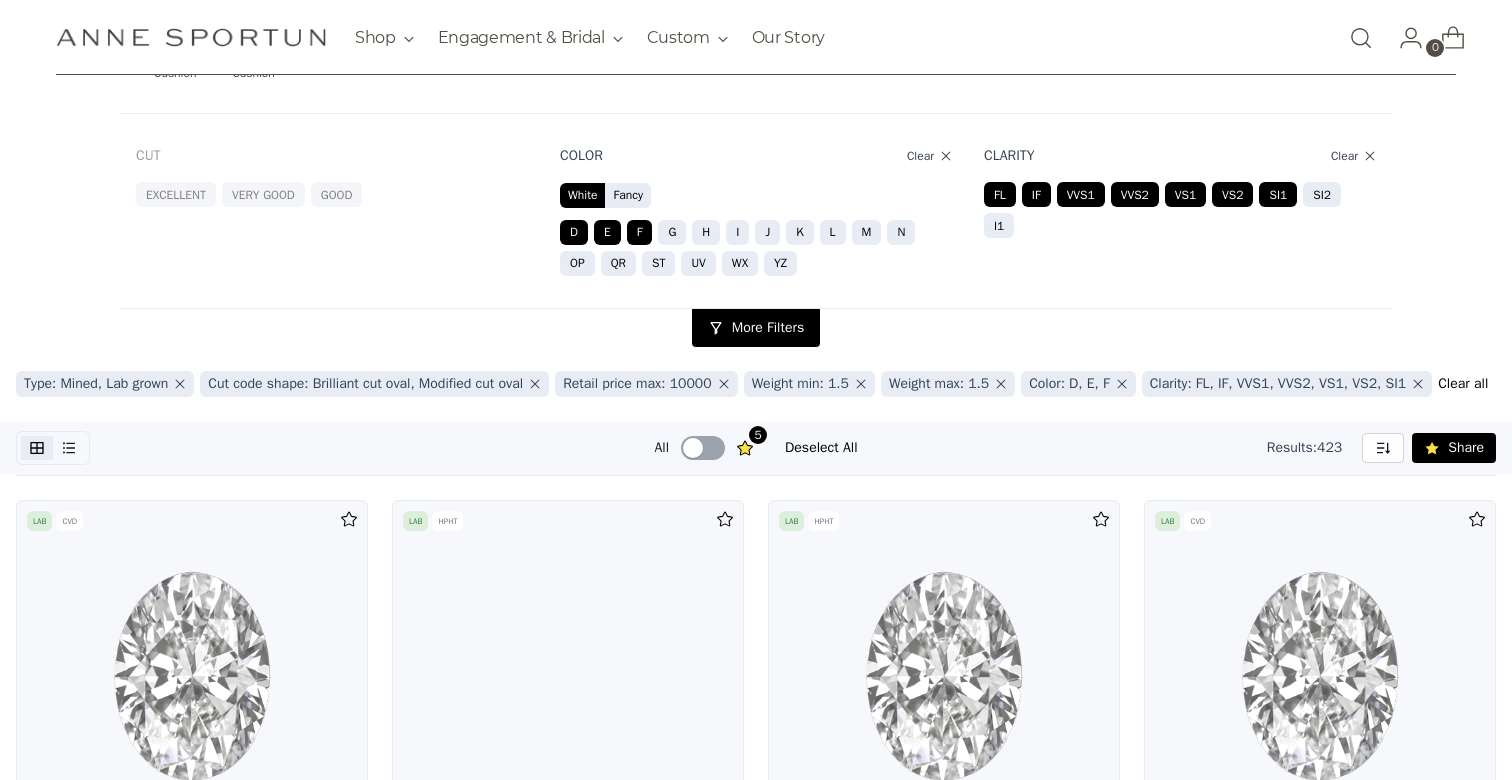 click on "F" at bounding box center (640, 232) 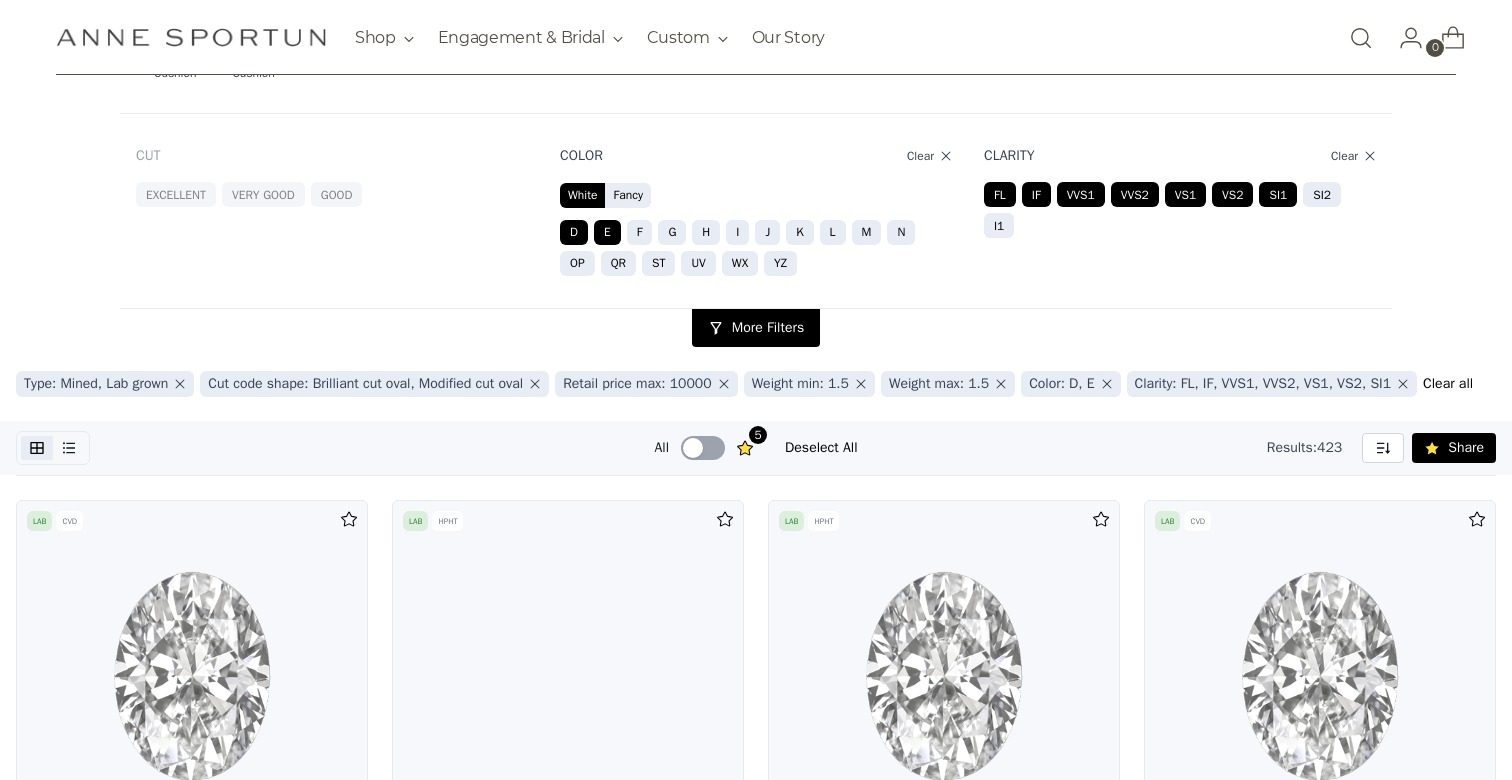 click on "E" at bounding box center [607, 232] 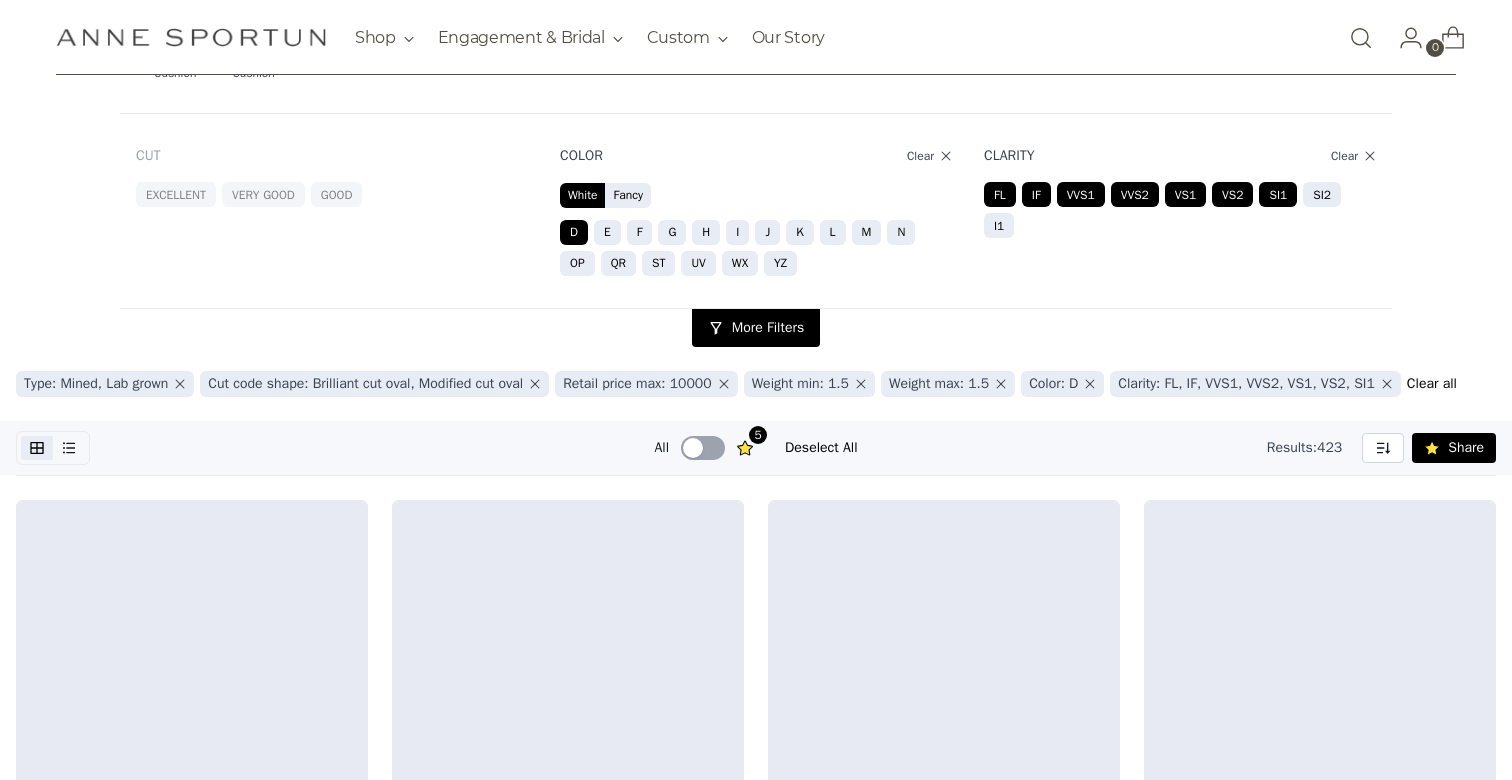 click on "Excellent Very Good Good" at bounding box center (332, 194) 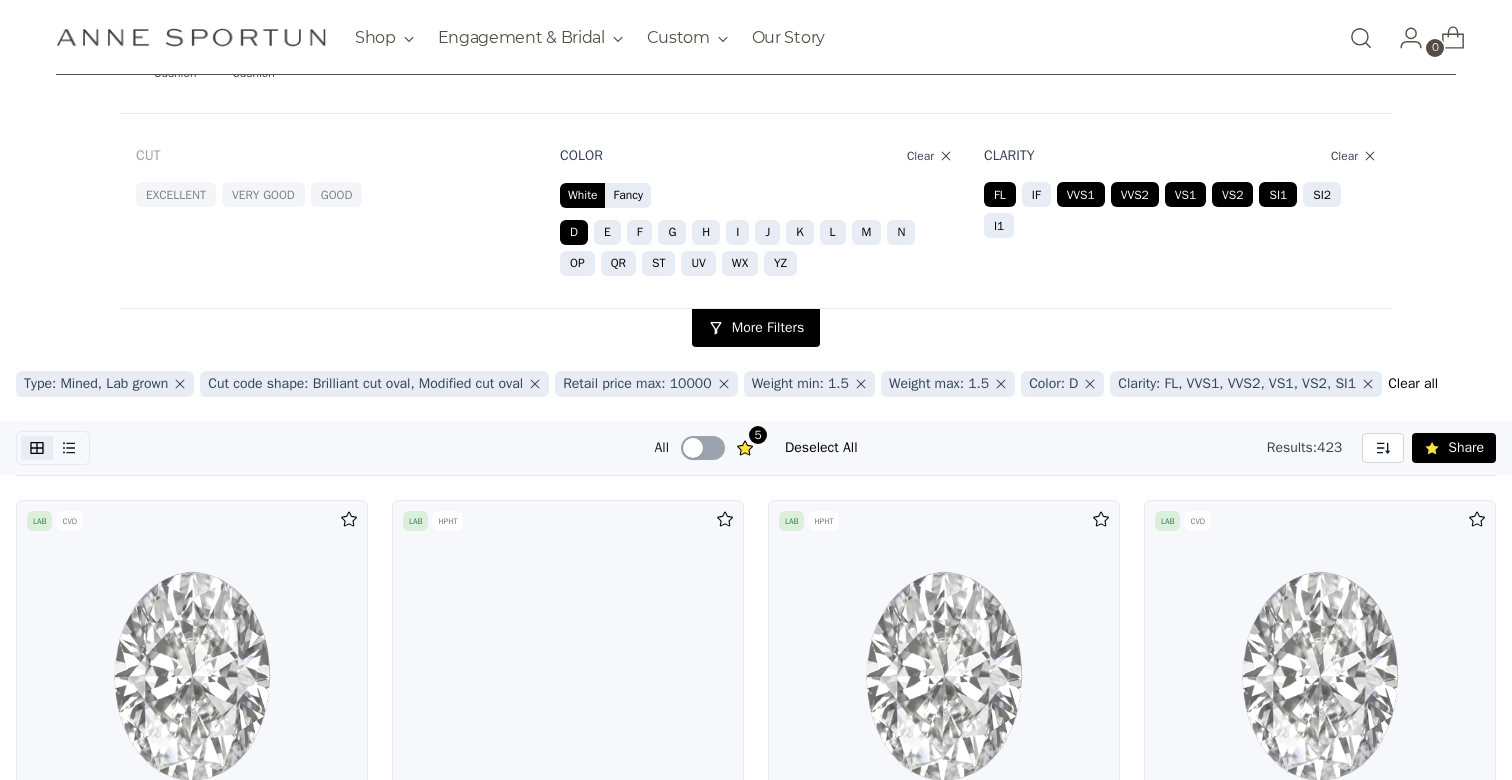 click on "VVS1" at bounding box center [1081, 194] 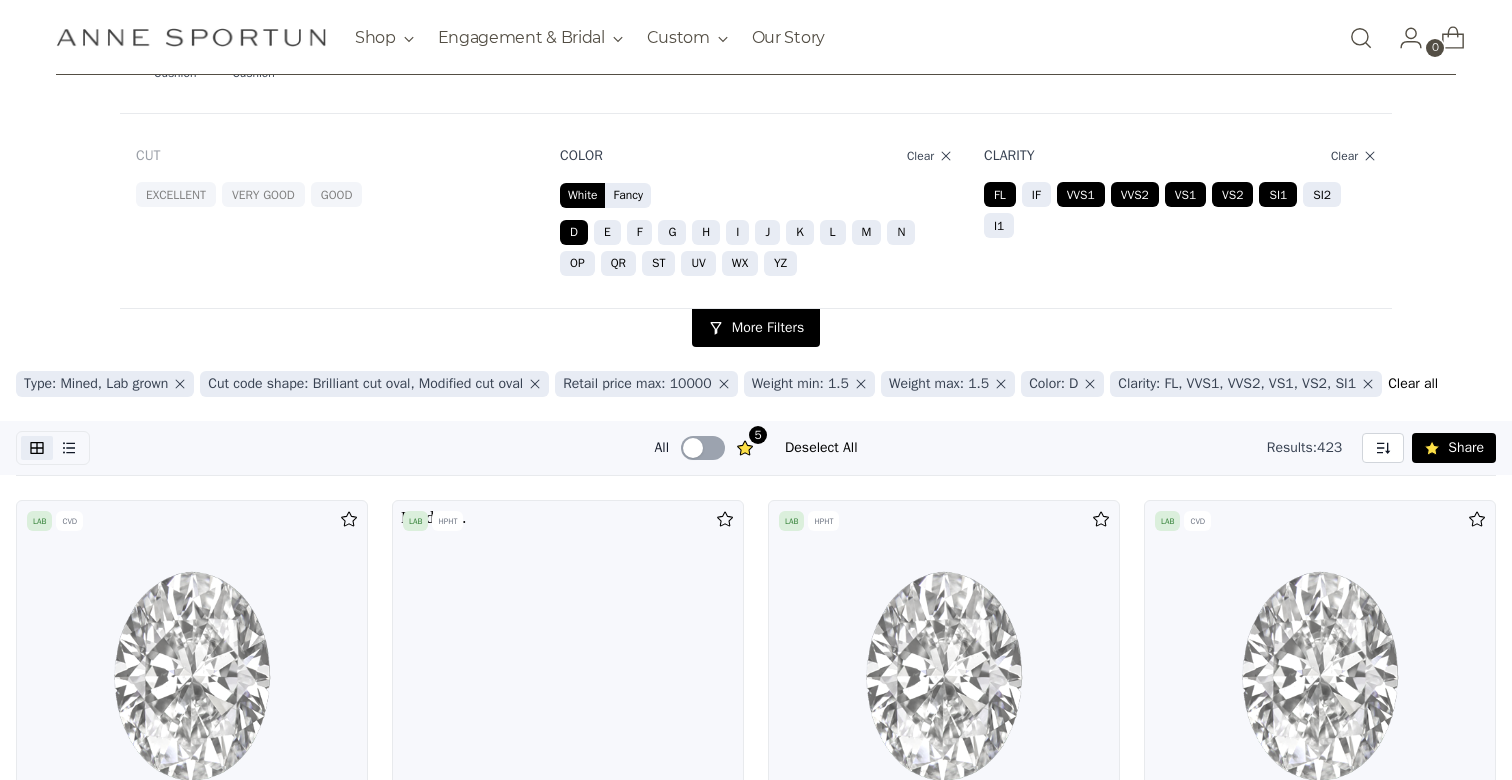 scroll, scrollTop: 0, scrollLeft: 0, axis: both 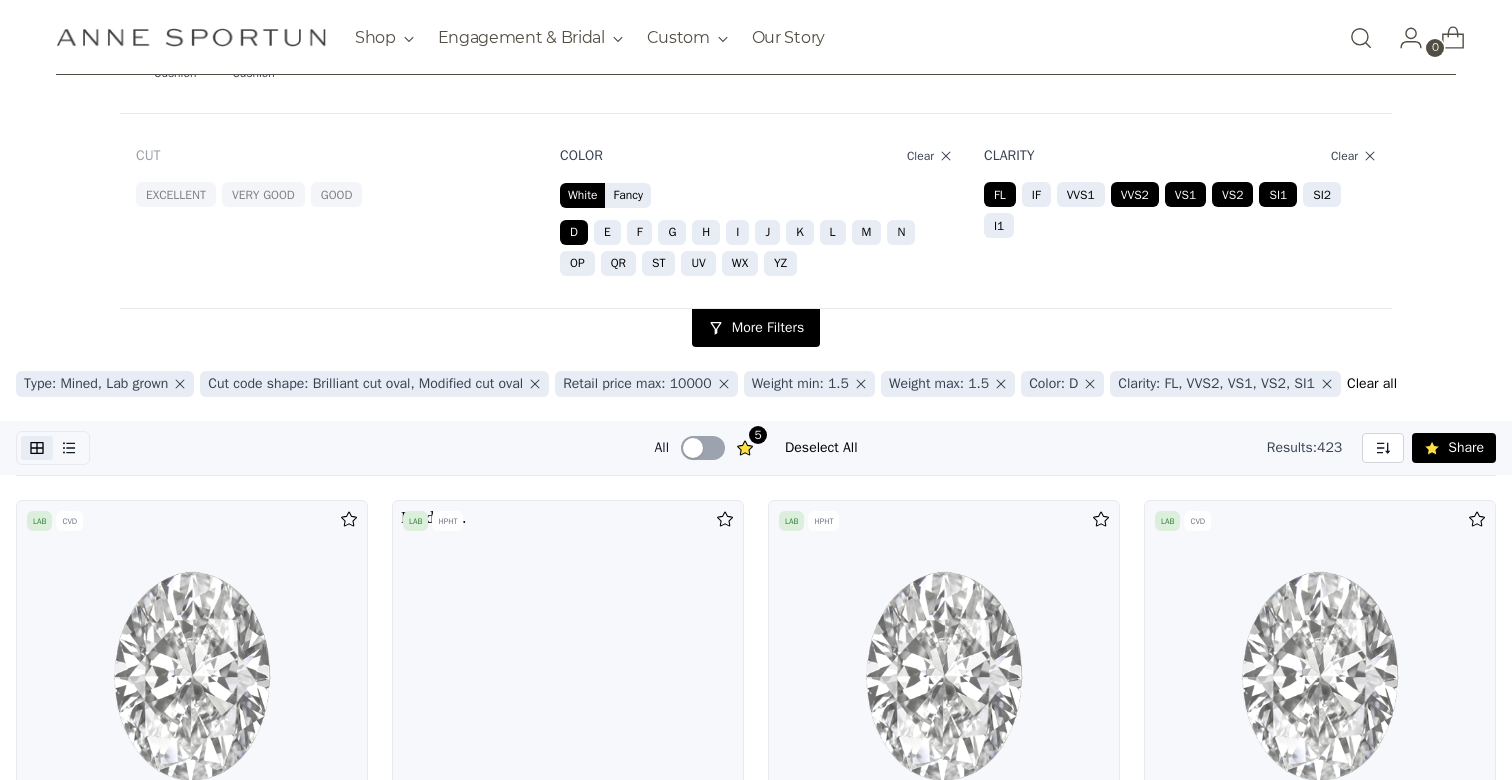 click on "VVS2" at bounding box center (1135, 194) 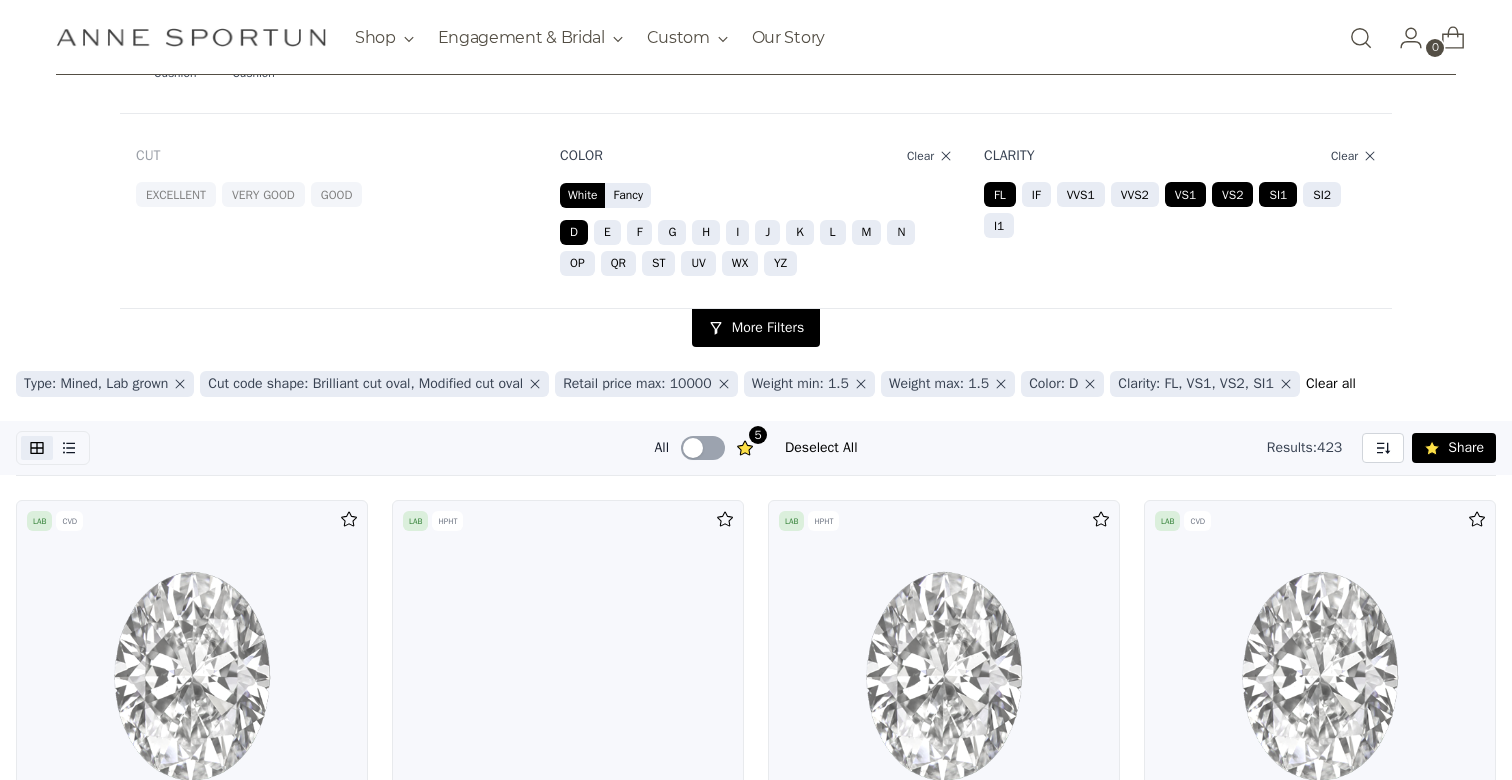 click on "VS1" at bounding box center (1185, 194) 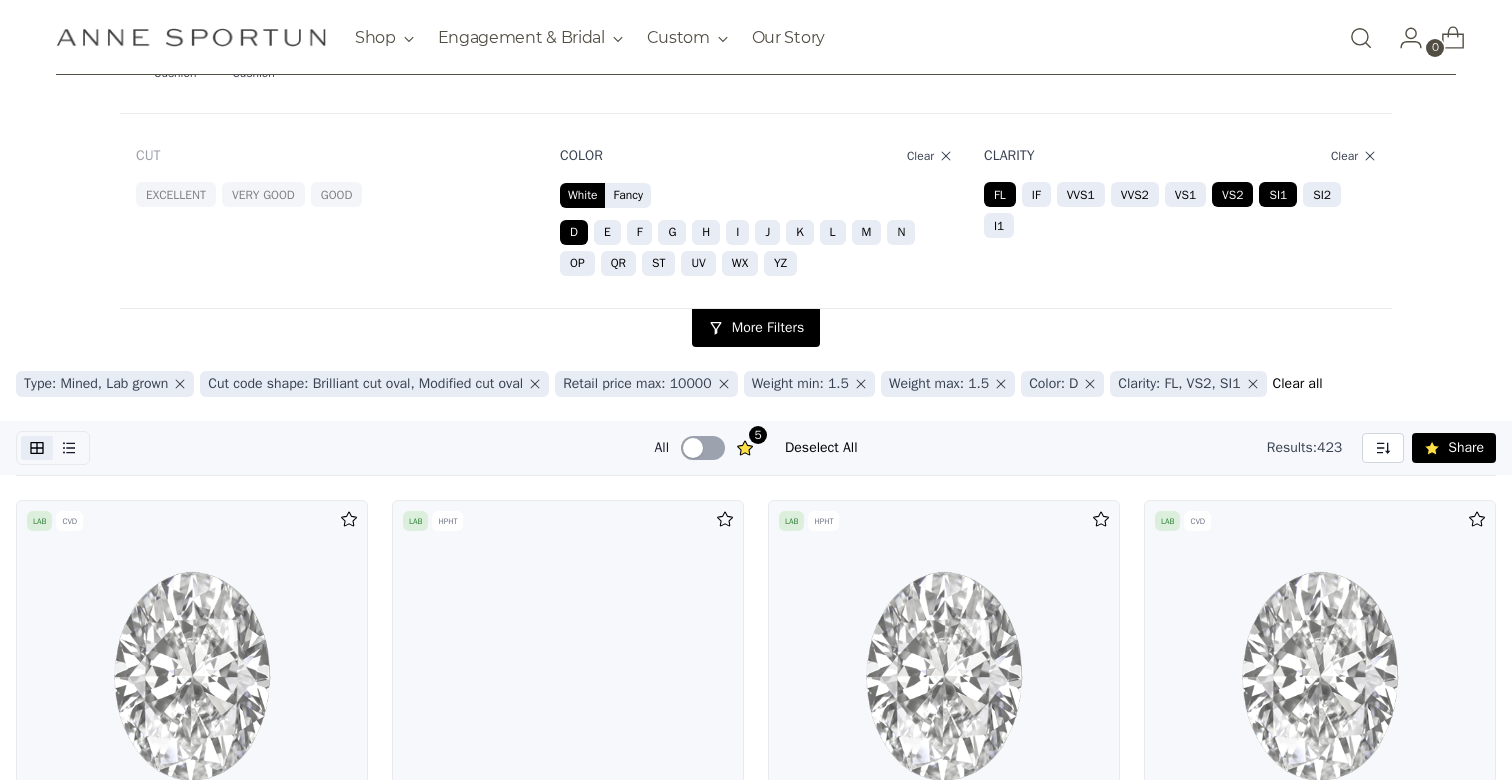 click on "VS2" at bounding box center [1232, 194] 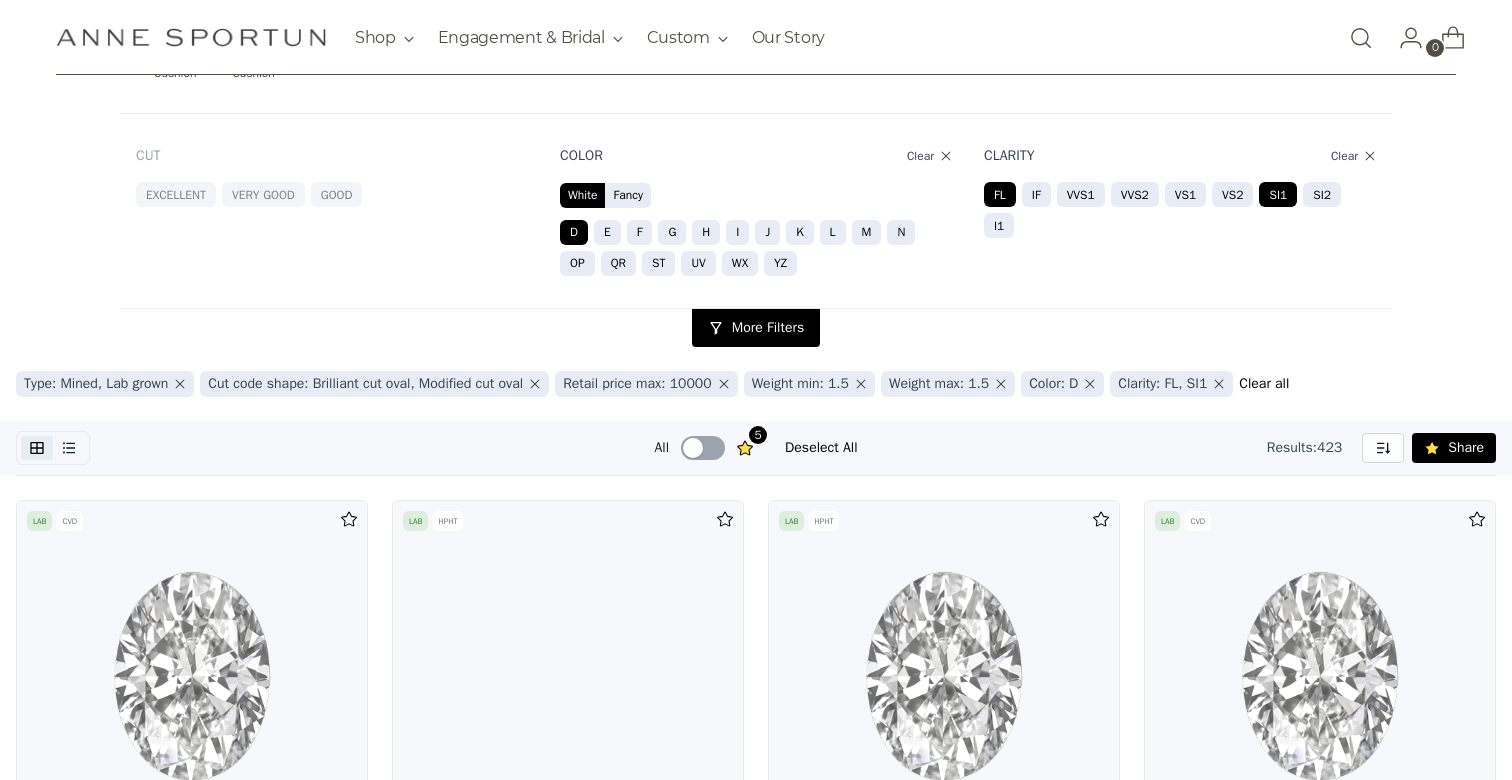 click on "SI1" at bounding box center (1278, 194) 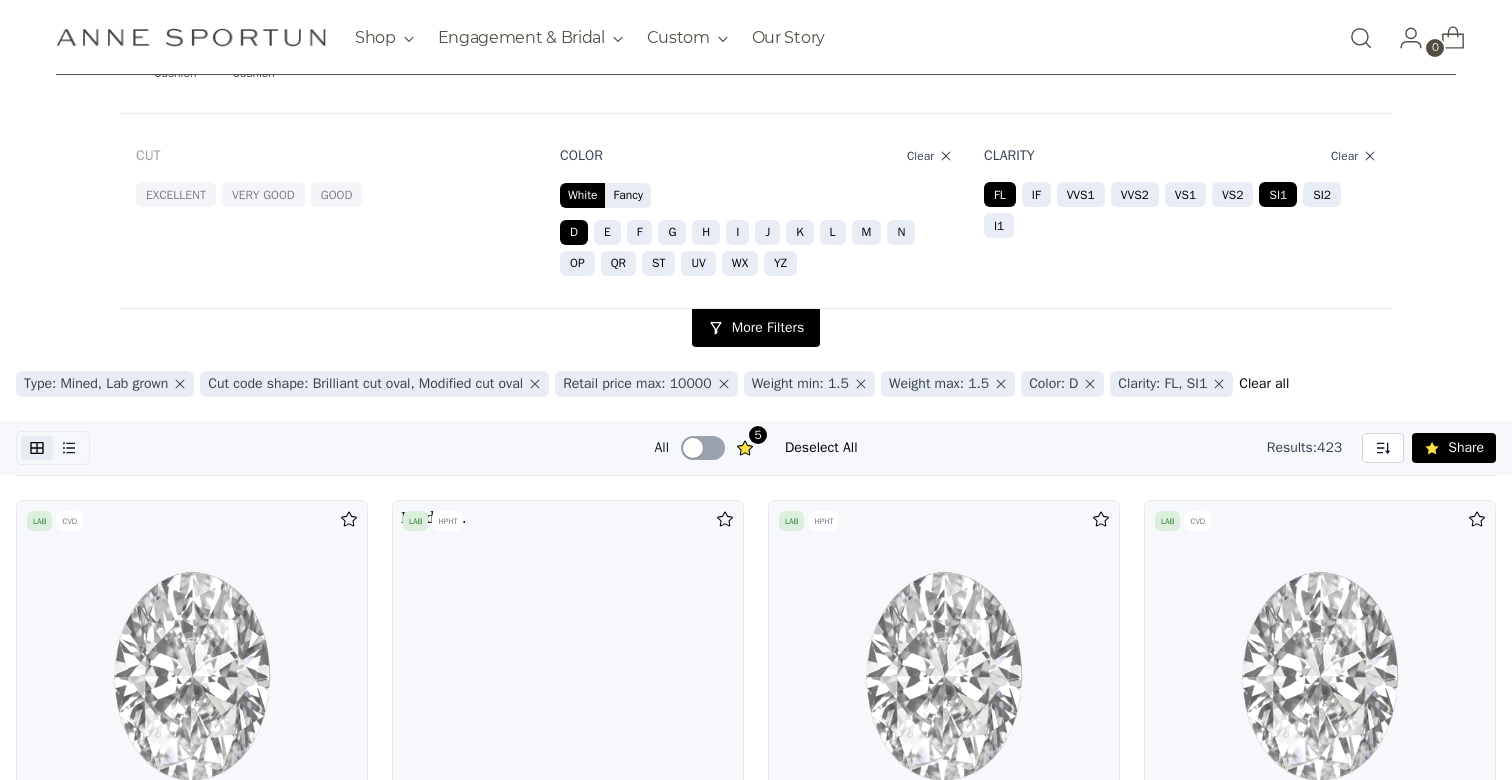 scroll, scrollTop: 0, scrollLeft: 0, axis: both 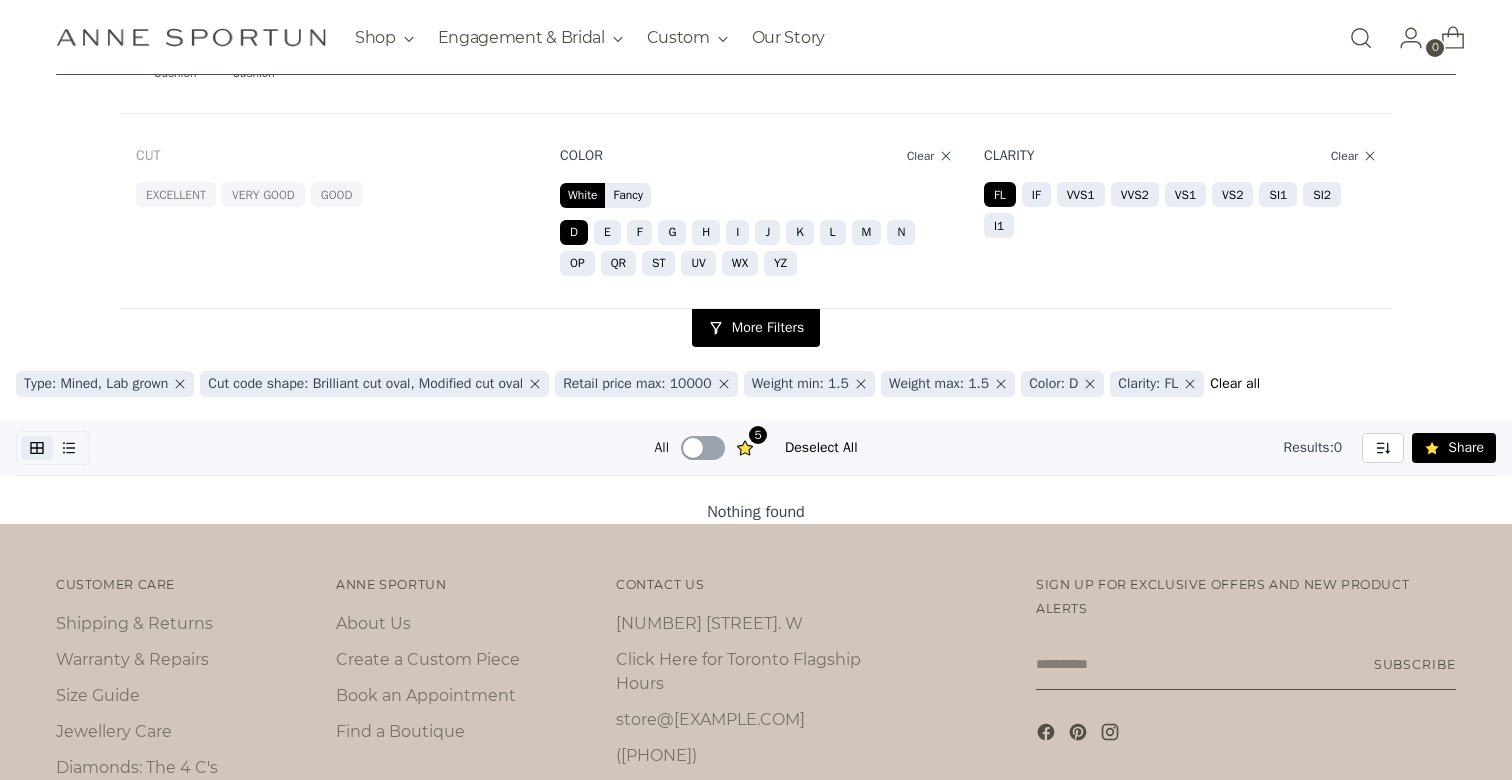 click on "IF" at bounding box center [263, 194] 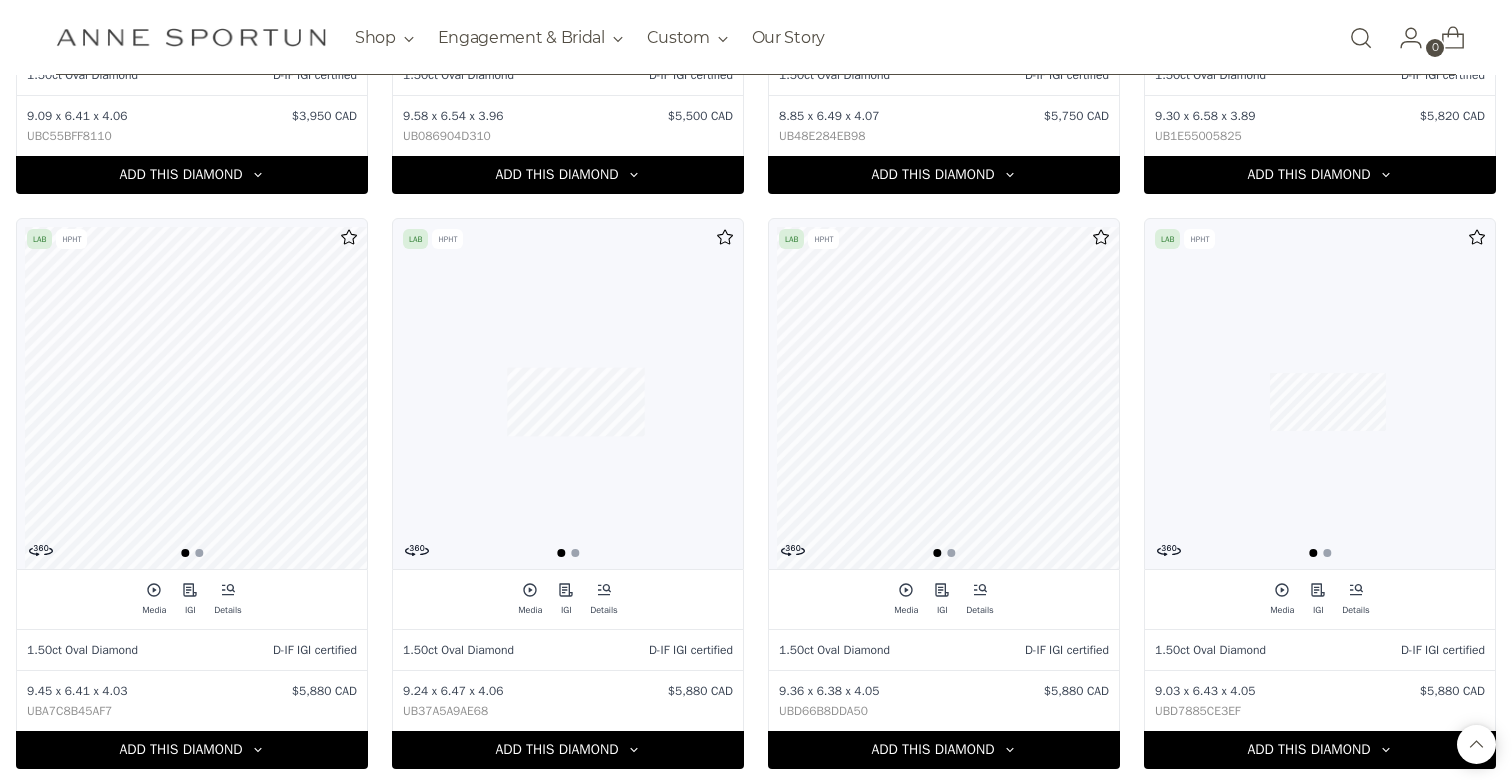 scroll, scrollTop: 0, scrollLeft: 0, axis: both 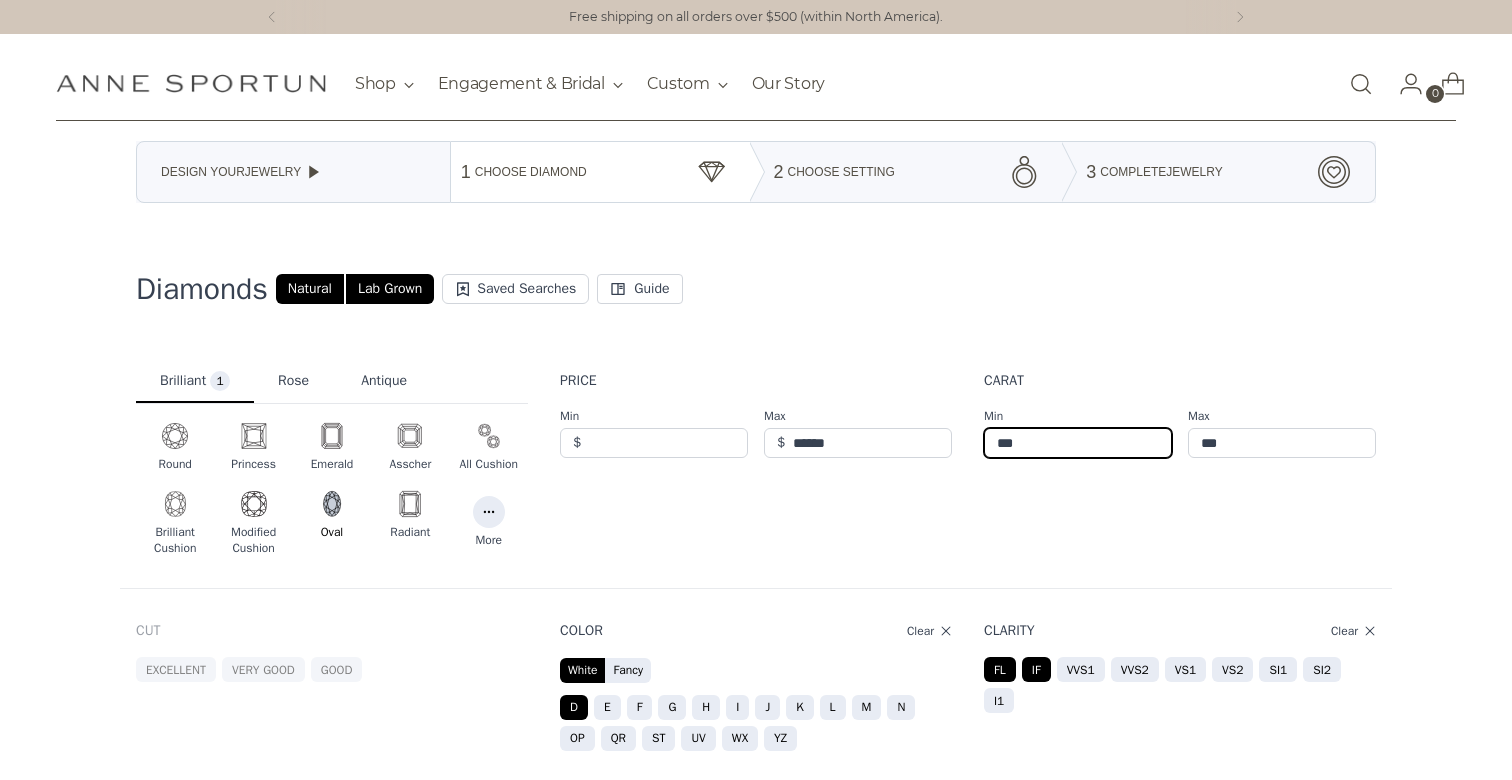 click on "***" at bounding box center [1078, 443] 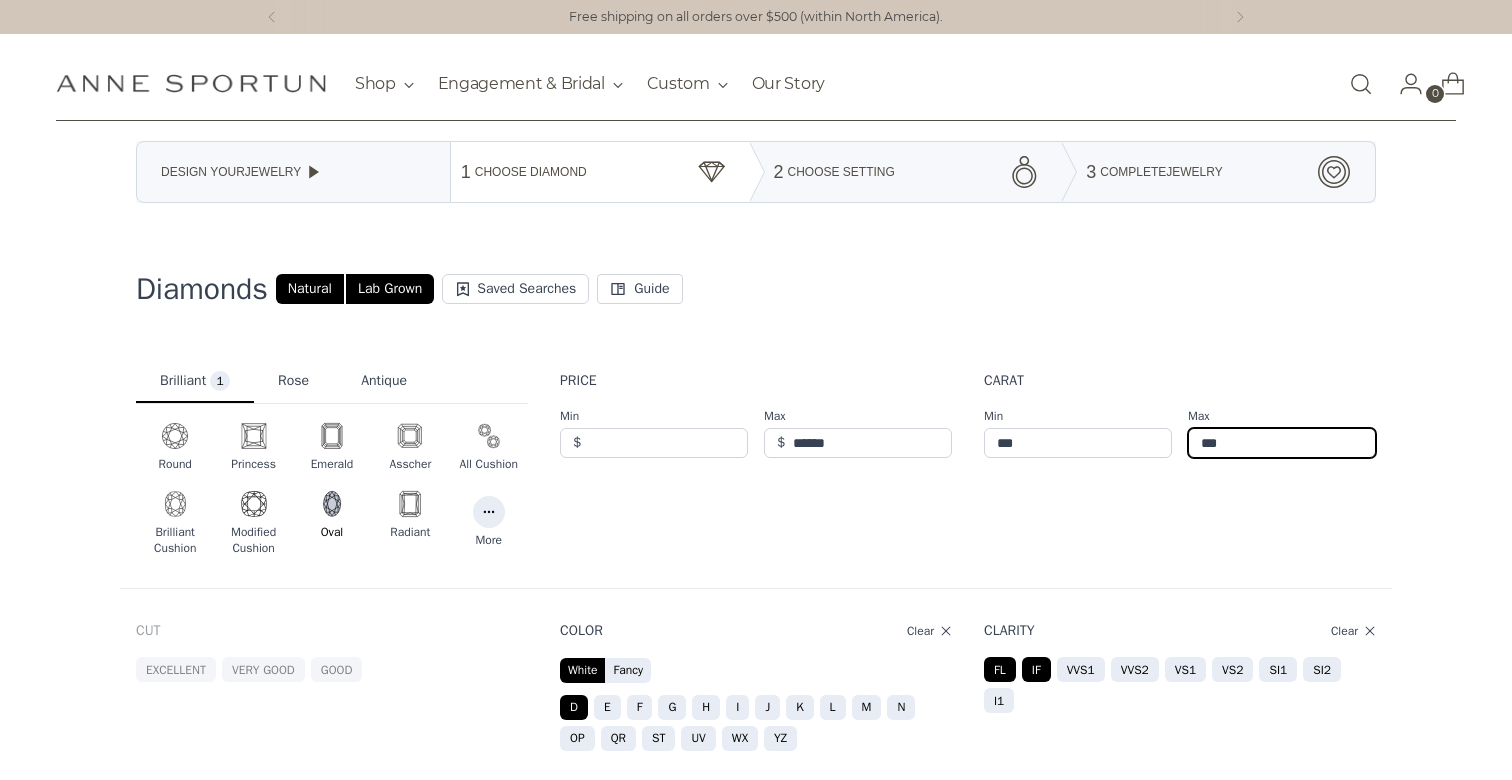 click on "***" at bounding box center [1078, 443] 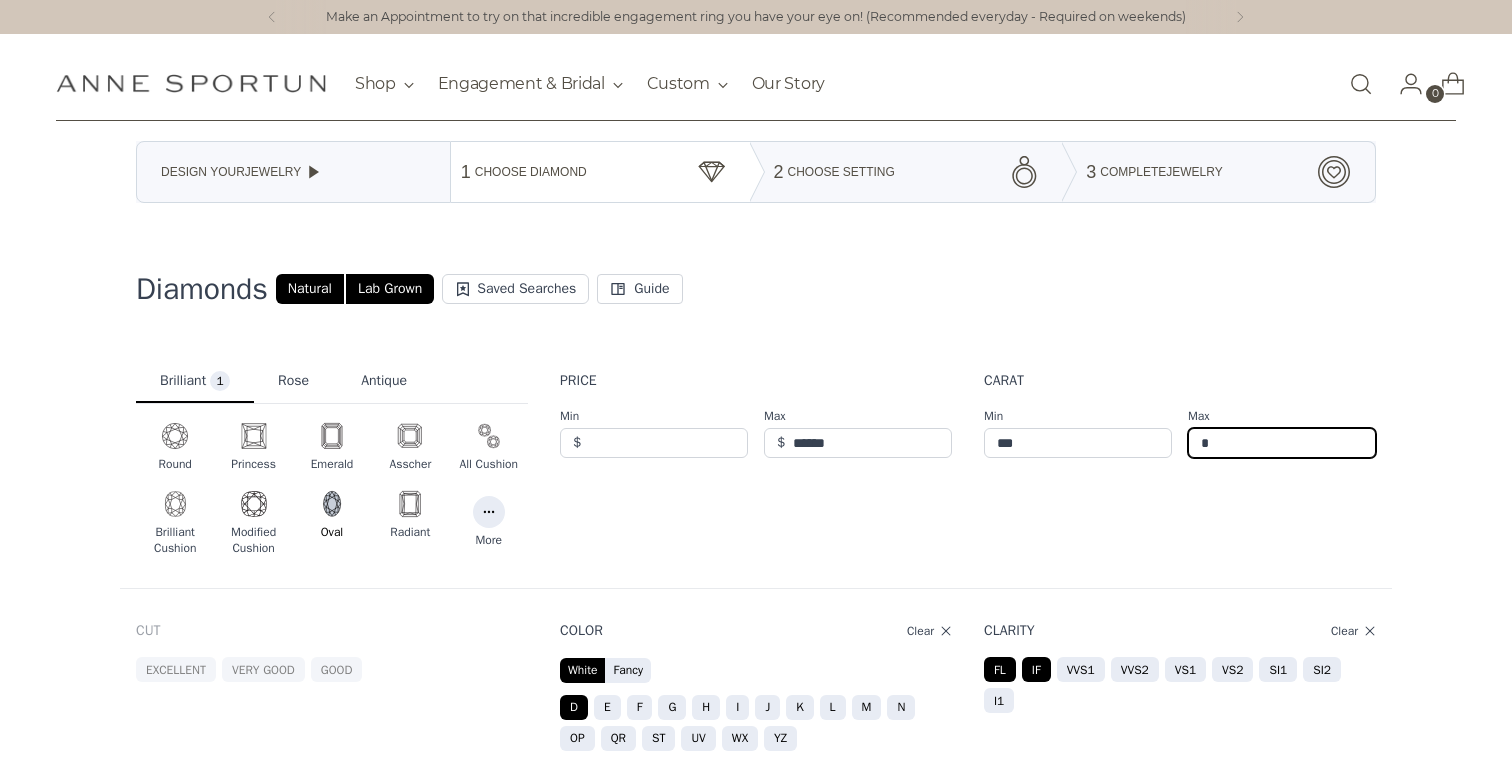 type on "*" 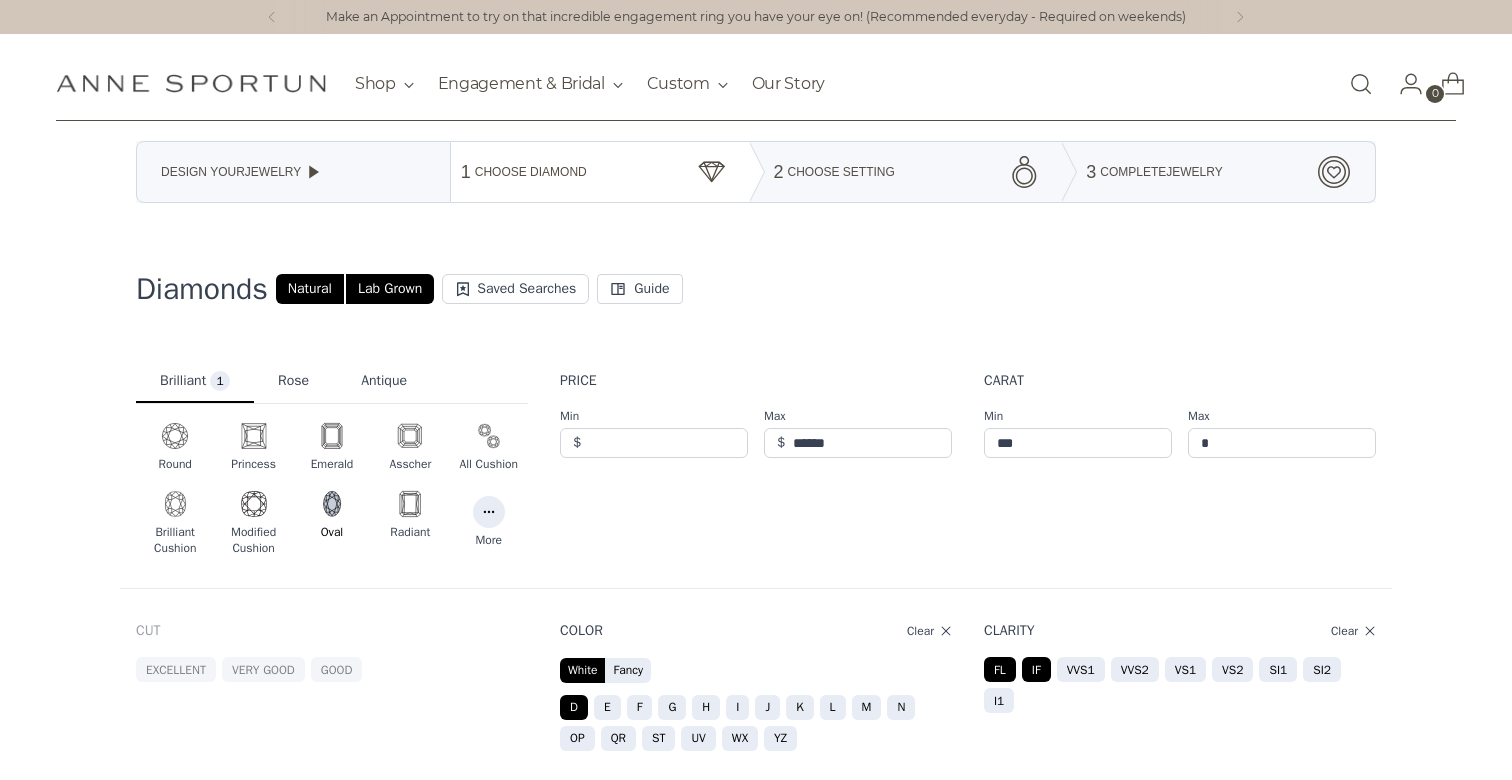click on "Carat Min *** Max *" at bounding box center [1180, 464] 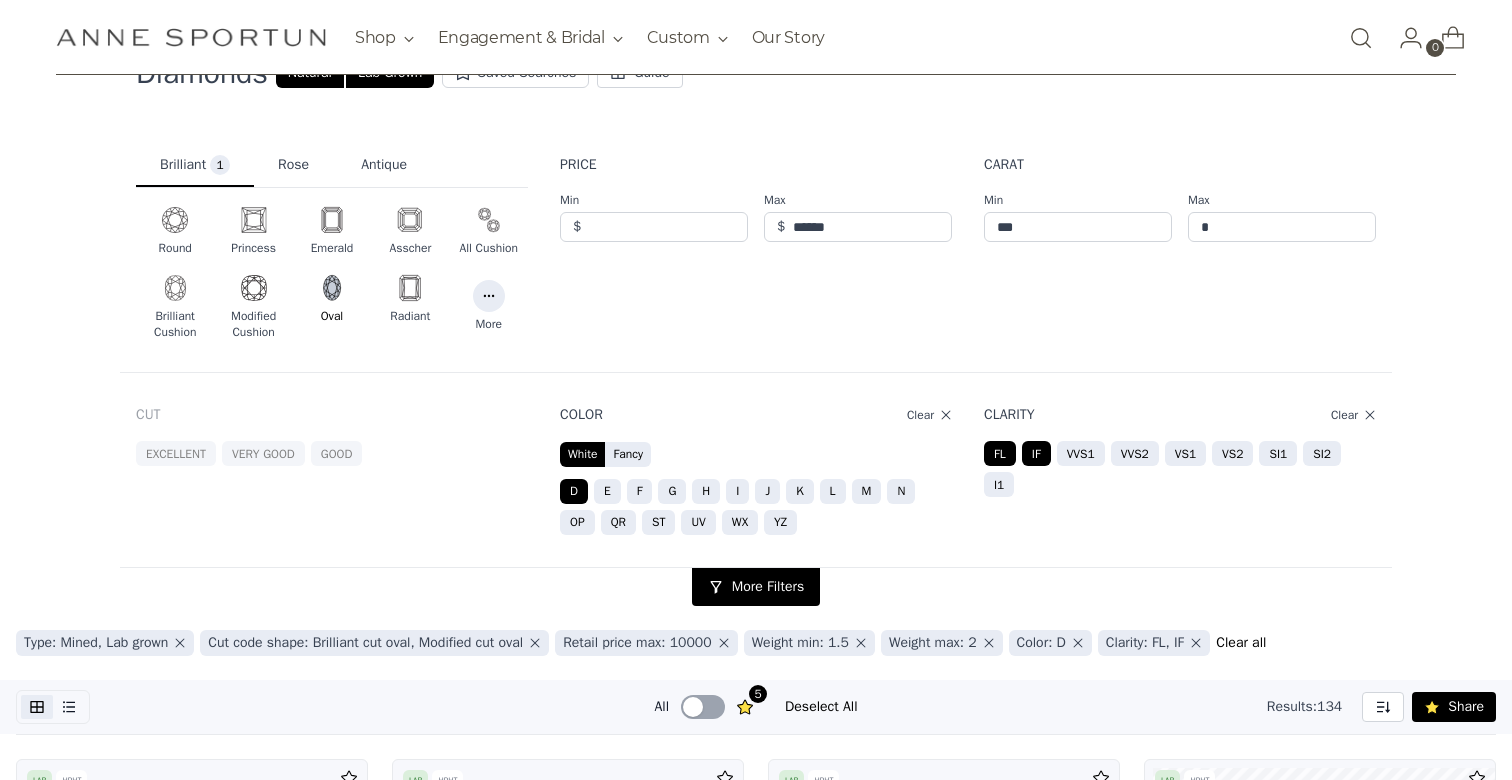 click on "E" at bounding box center (263, 453) 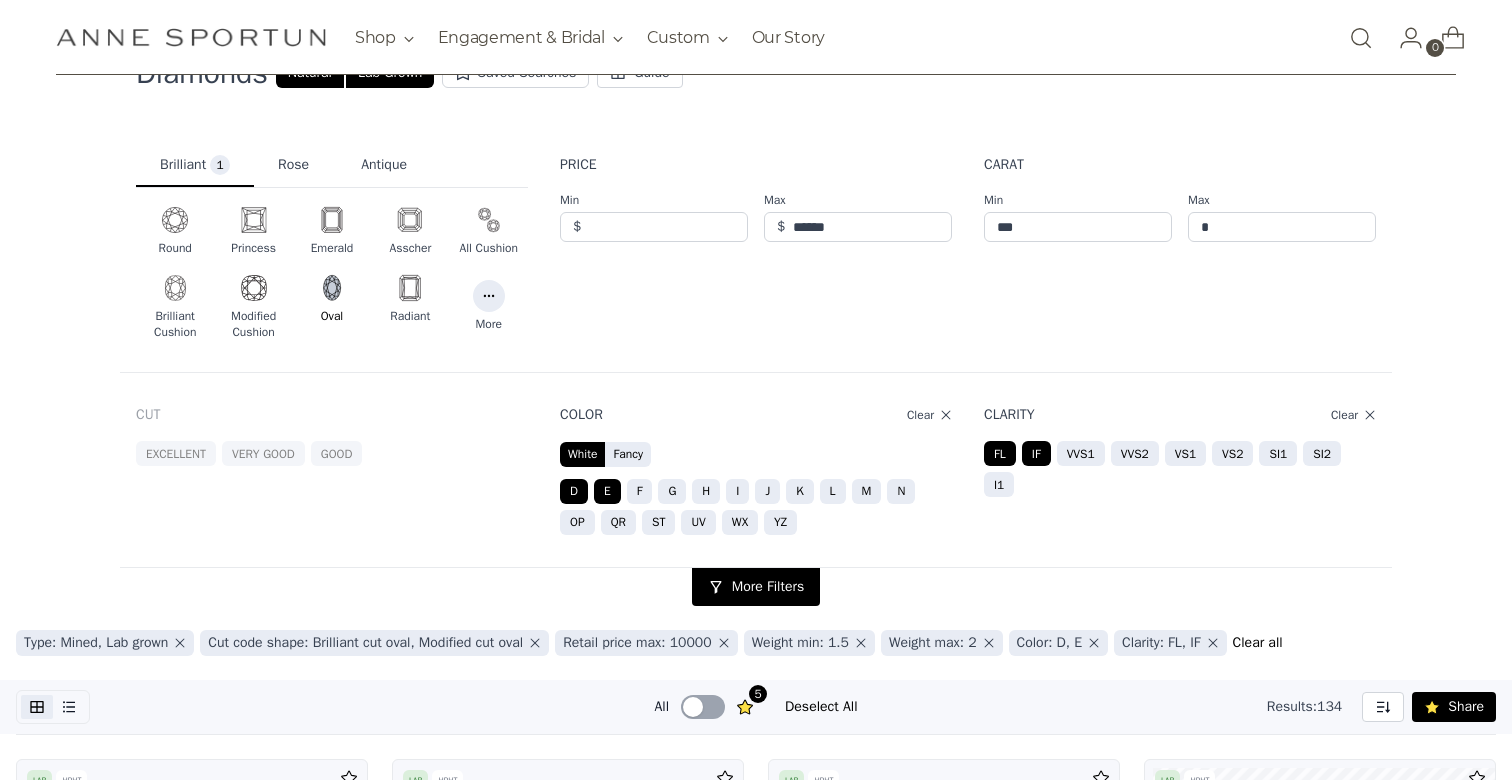 click on "F" at bounding box center [337, 453] 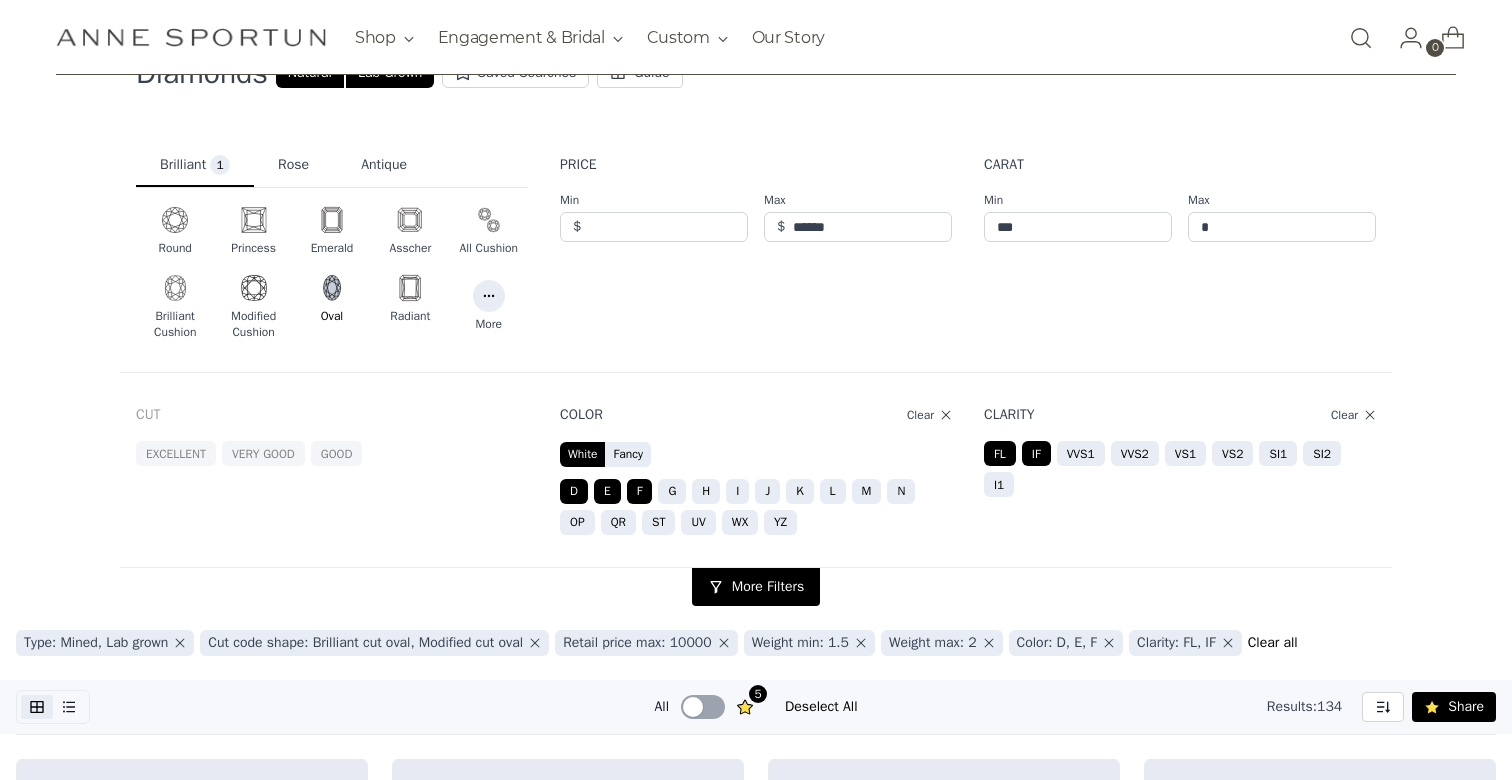 click on "VVS1" at bounding box center [337, 453] 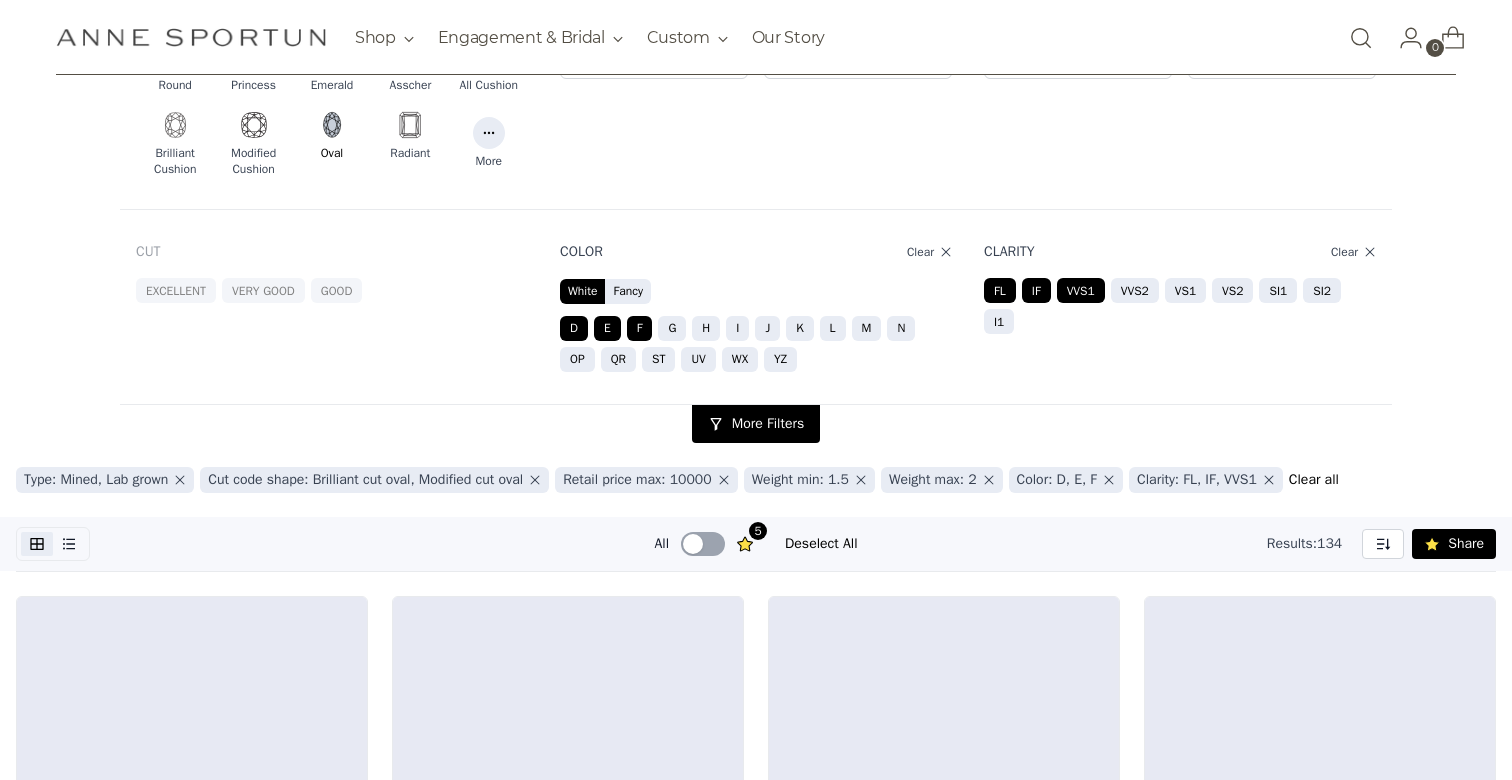 click on "VVS2" at bounding box center (672, 328) 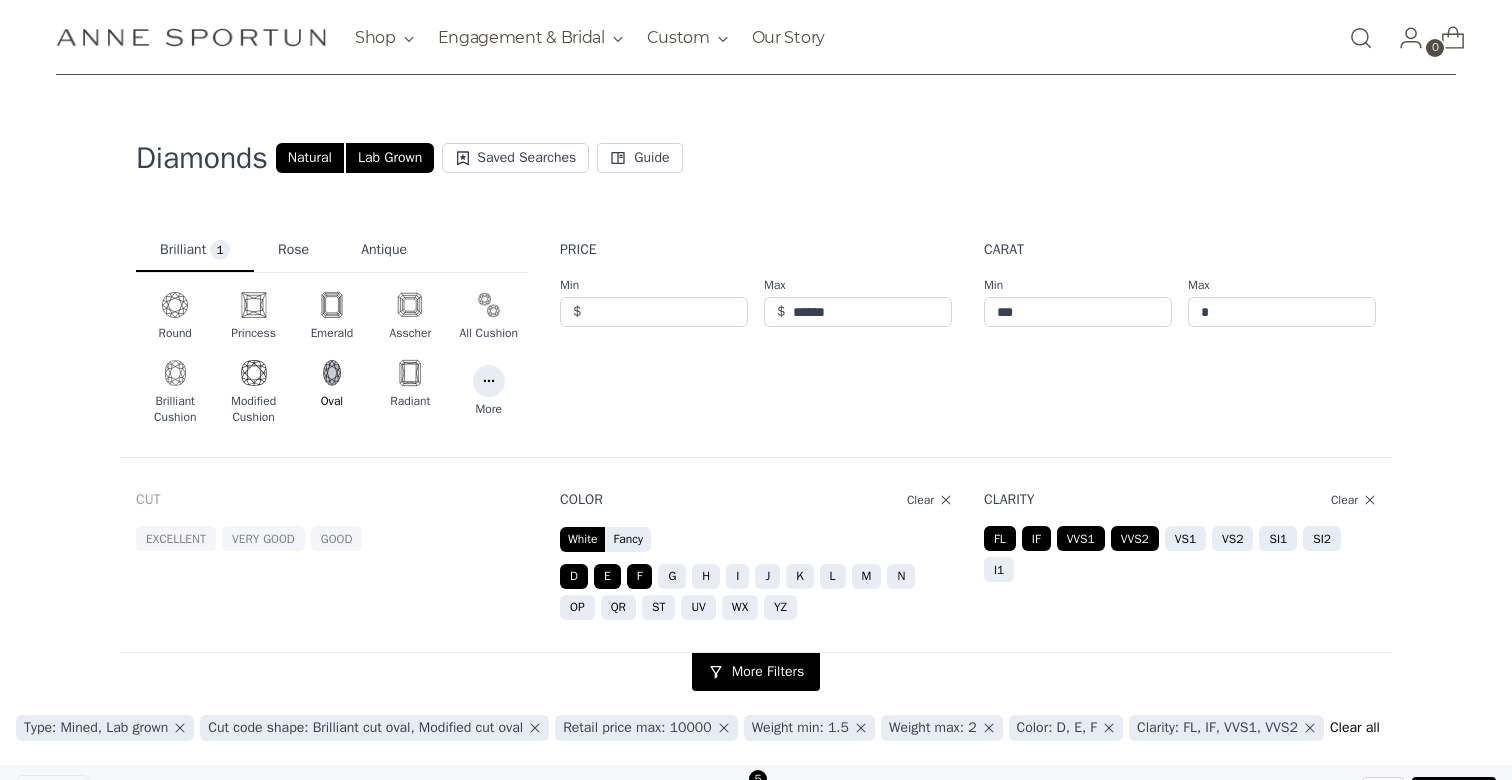 click on "VVS2" at bounding box center (1135, 538) 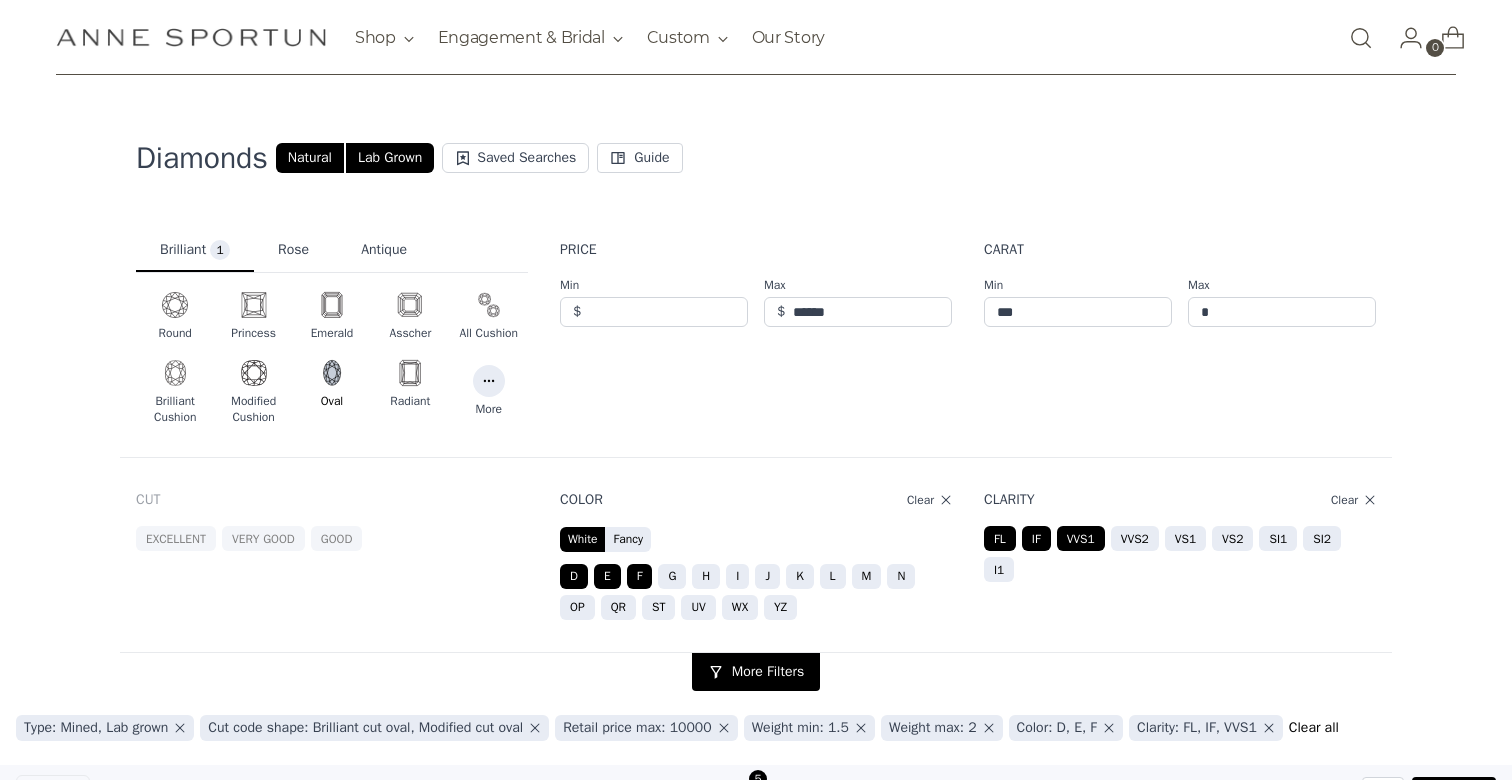 click on "VVS1" at bounding box center (640, 576) 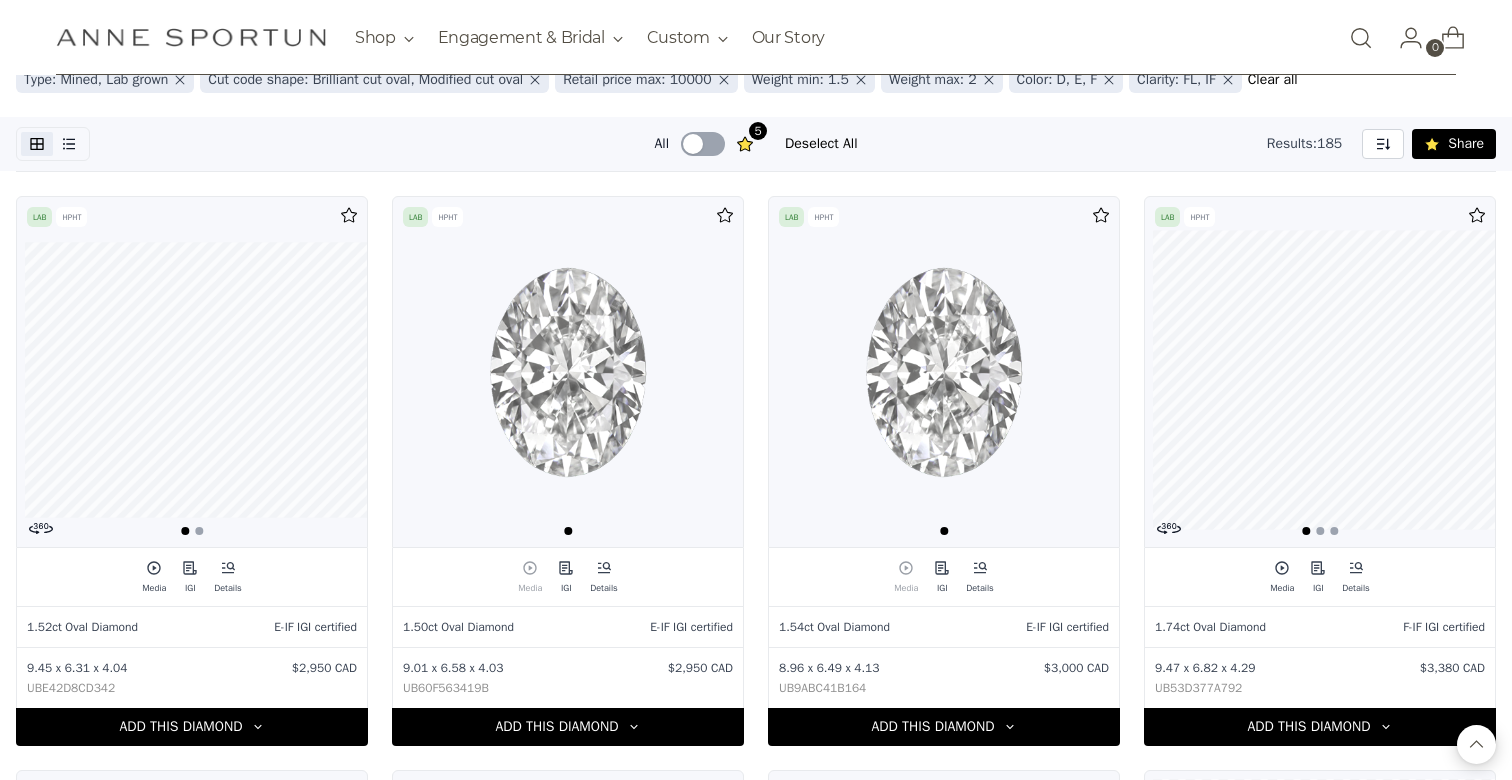 scroll, scrollTop: -81, scrollLeft: 0, axis: vertical 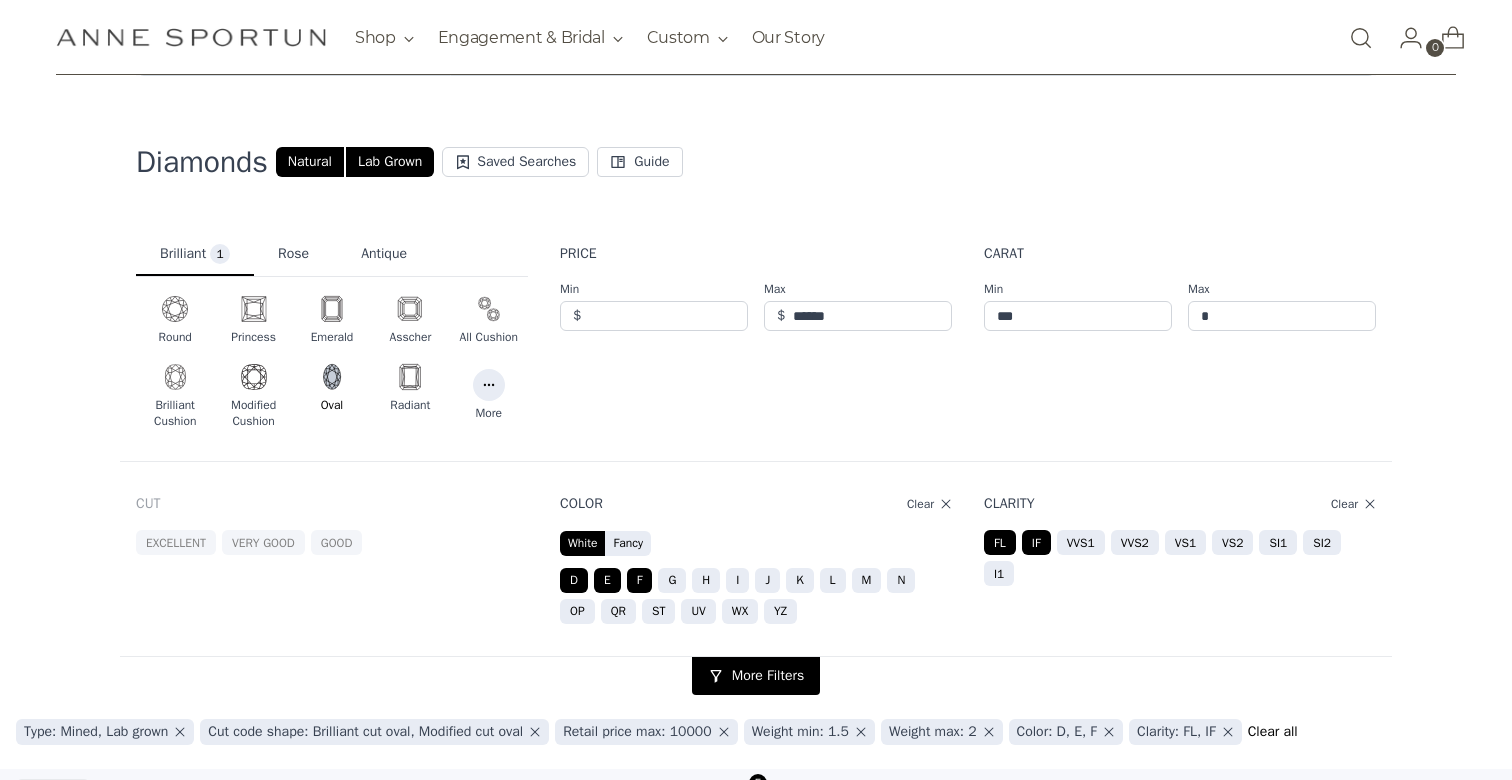 click on "F" at bounding box center (640, 580) 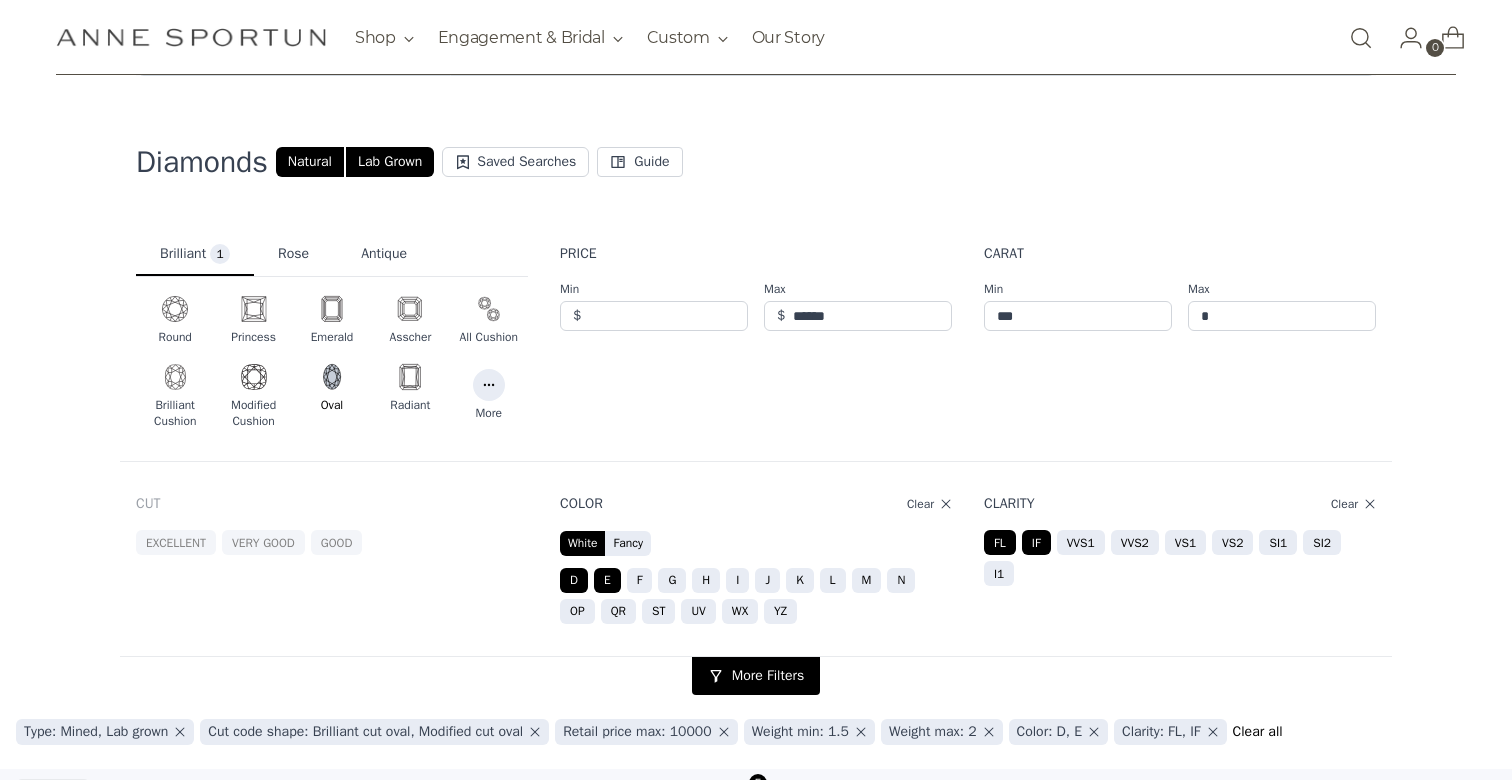 click on "E" at bounding box center (607, 580) 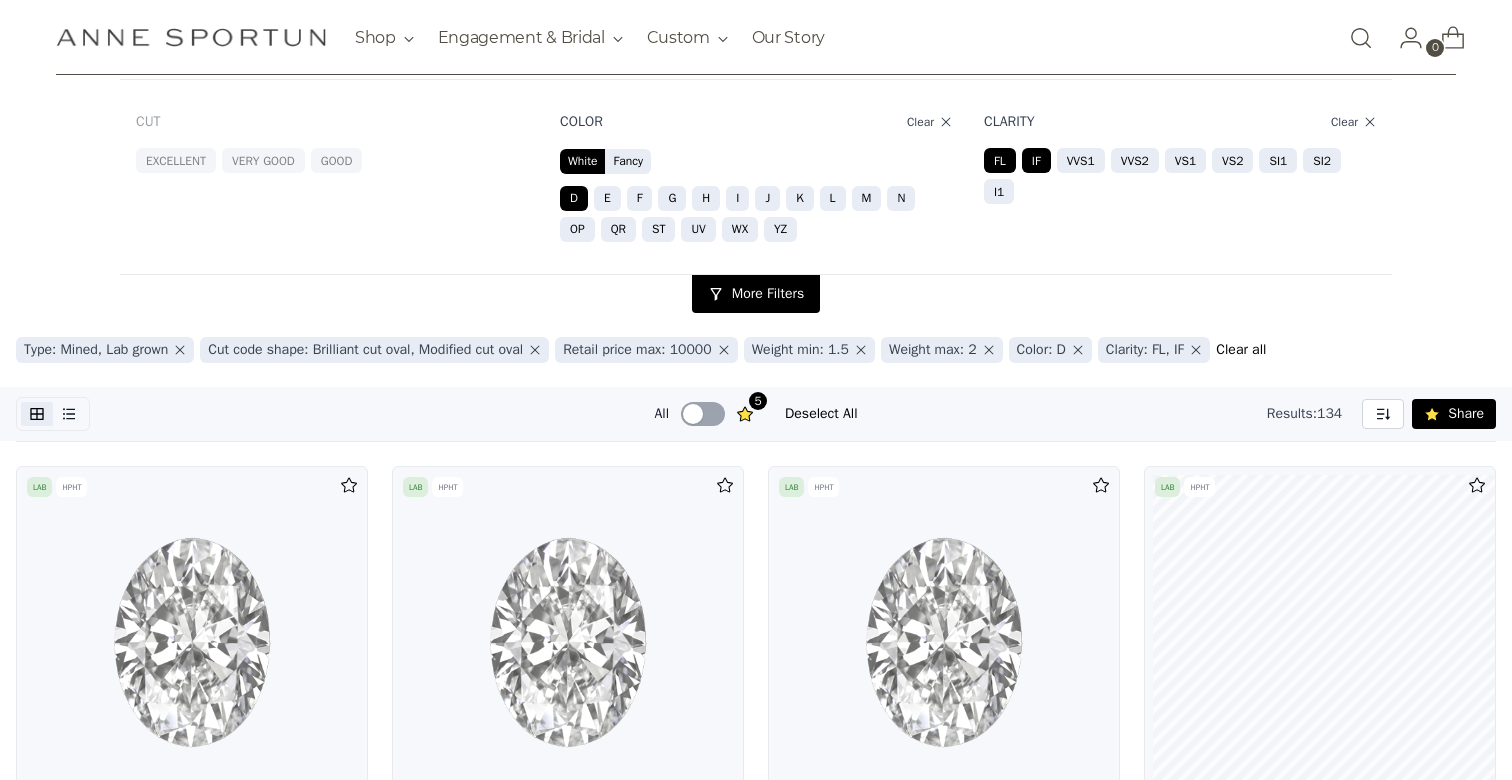 scroll, scrollTop: 0, scrollLeft: 0, axis: both 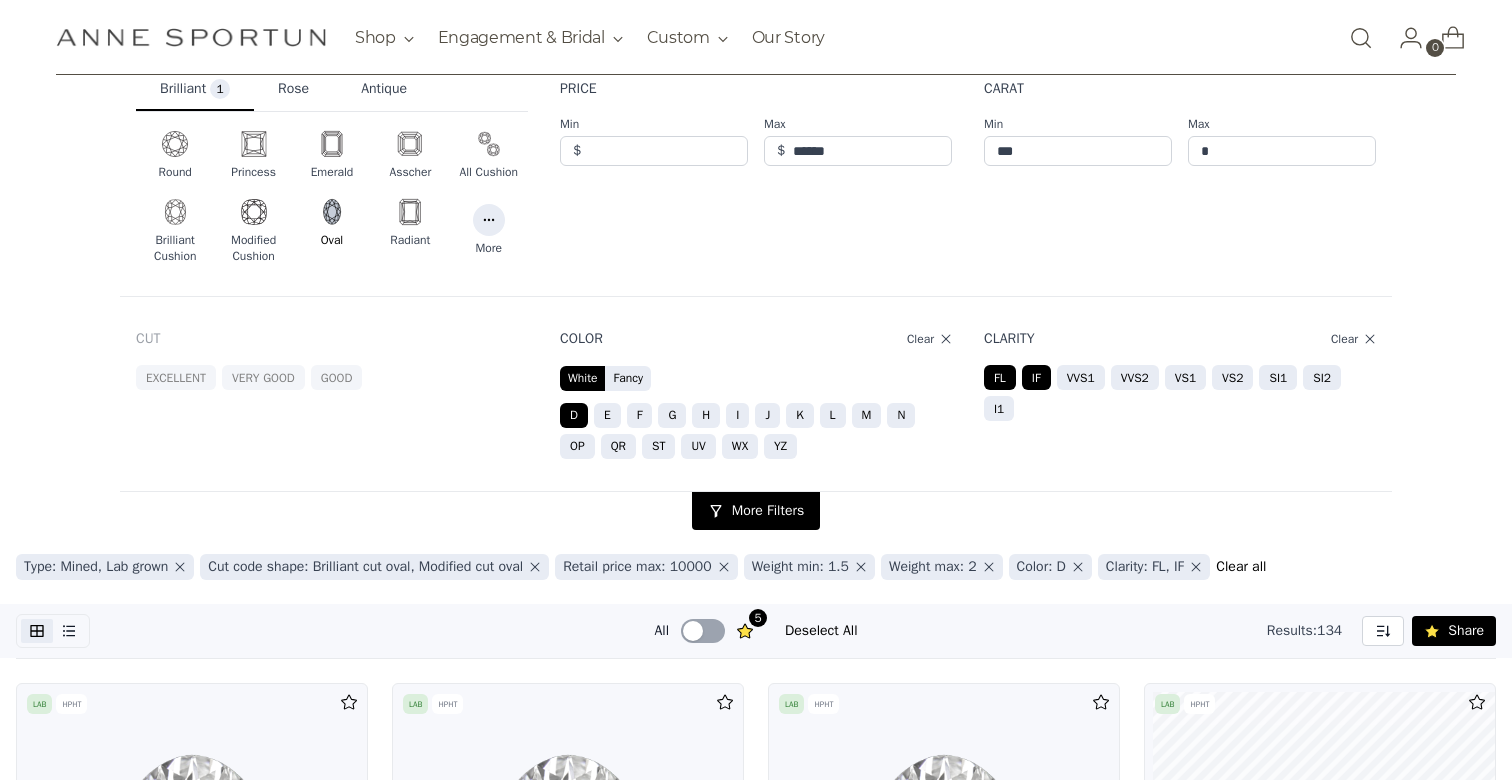 click on "IF" at bounding box center (1036, 377) 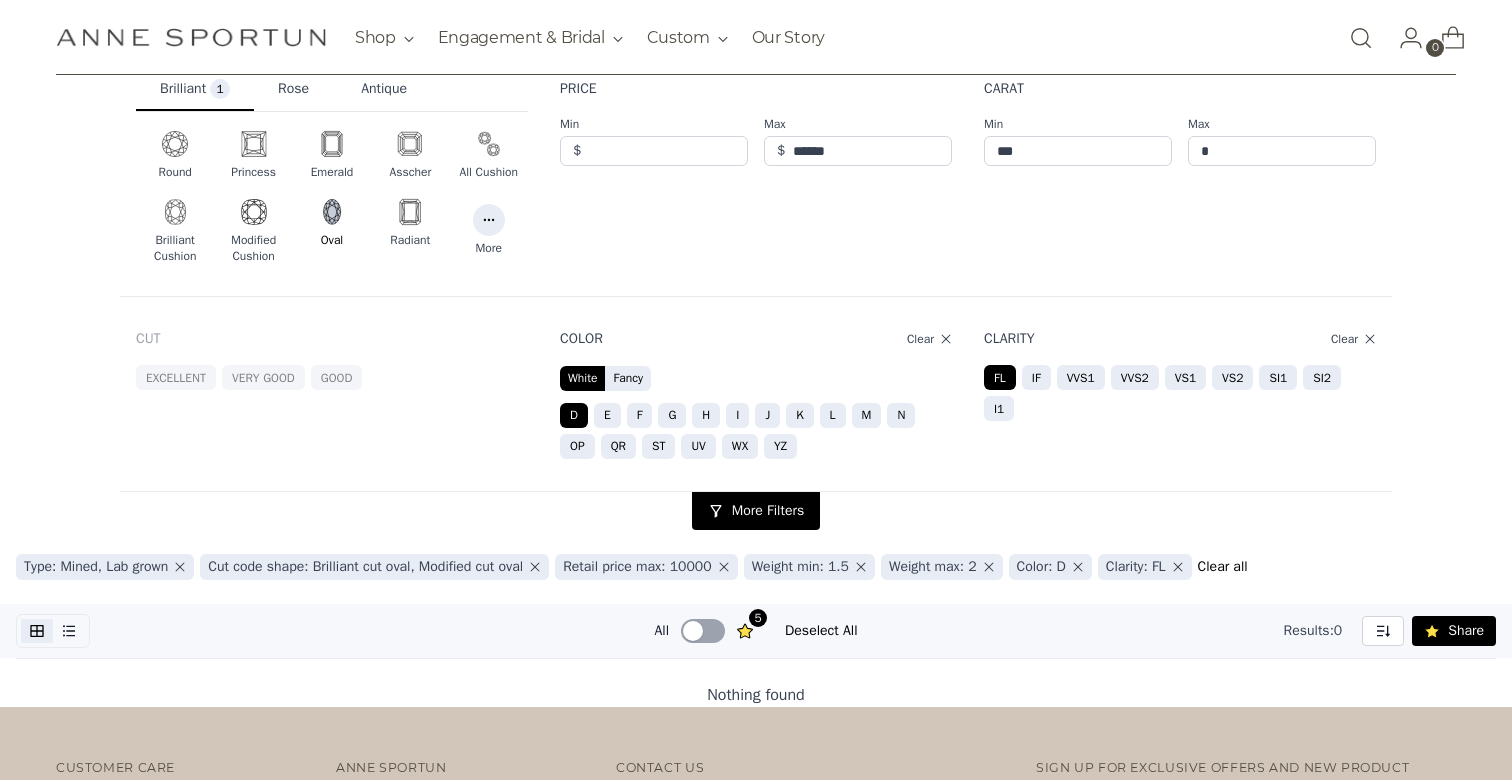 click on "FL" at bounding box center [574, 415] 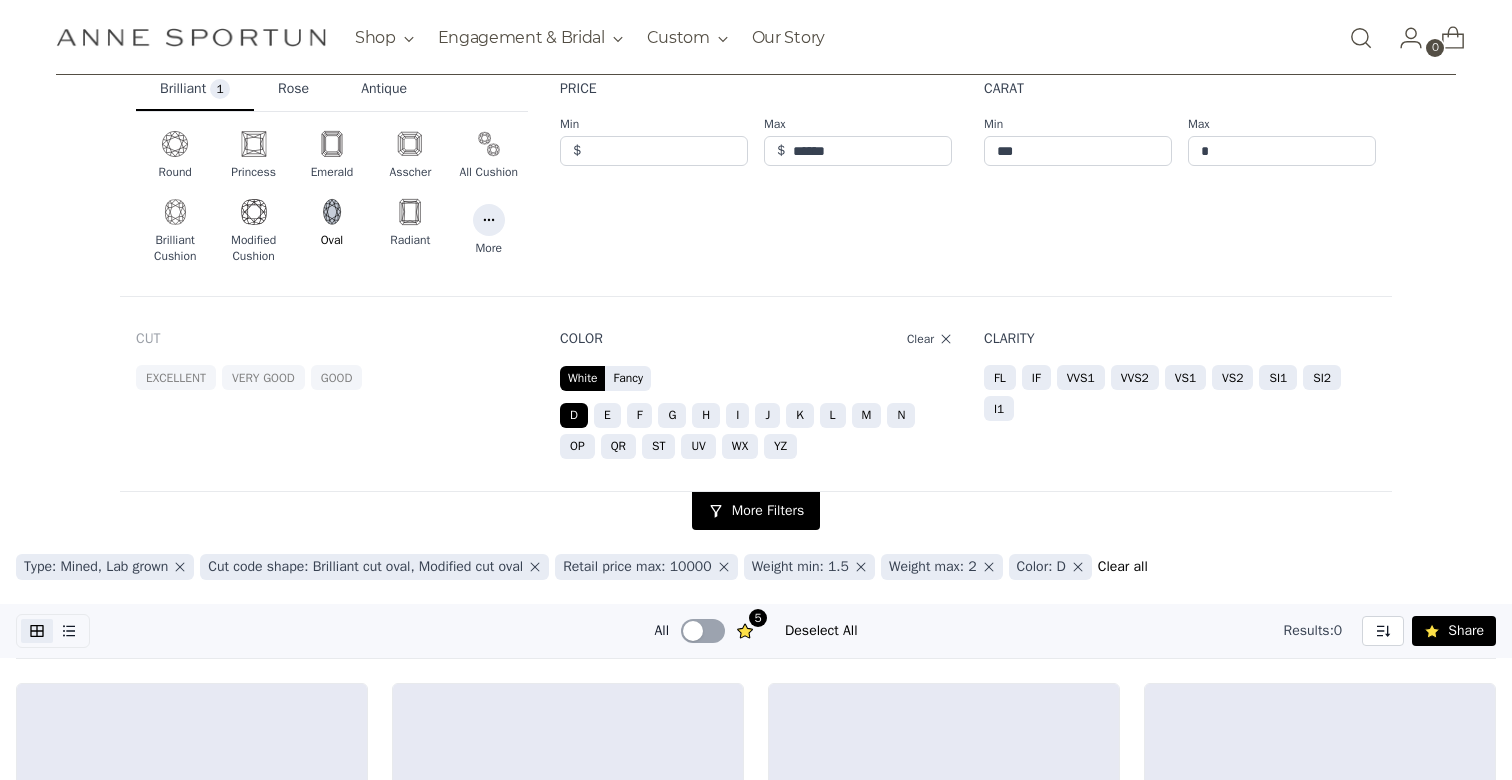 click on "IF" at bounding box center (263, 377) 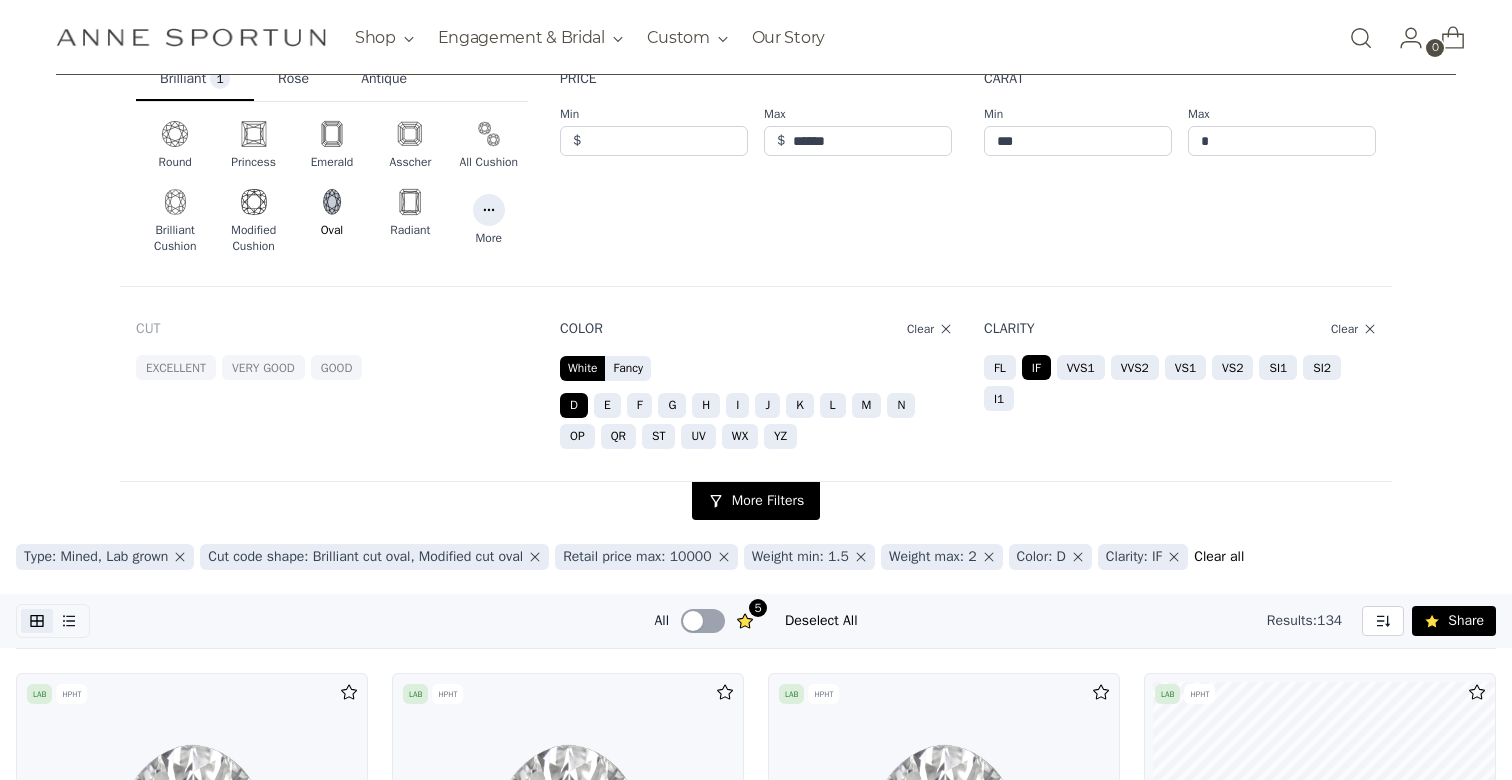 click on "More Filters" at bounding box center [756, 501] 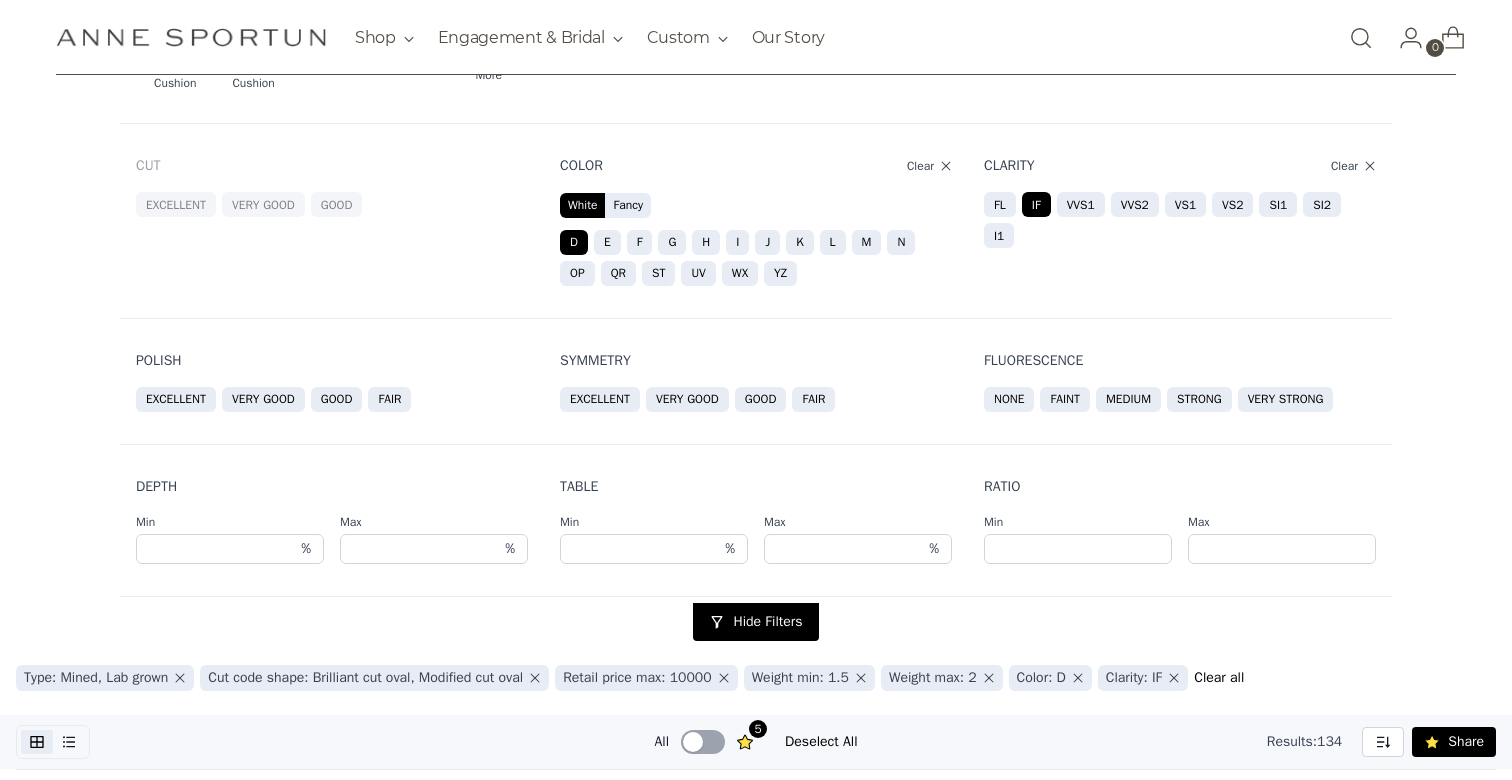 click on "Excellent" at bounding box center [176, 399] 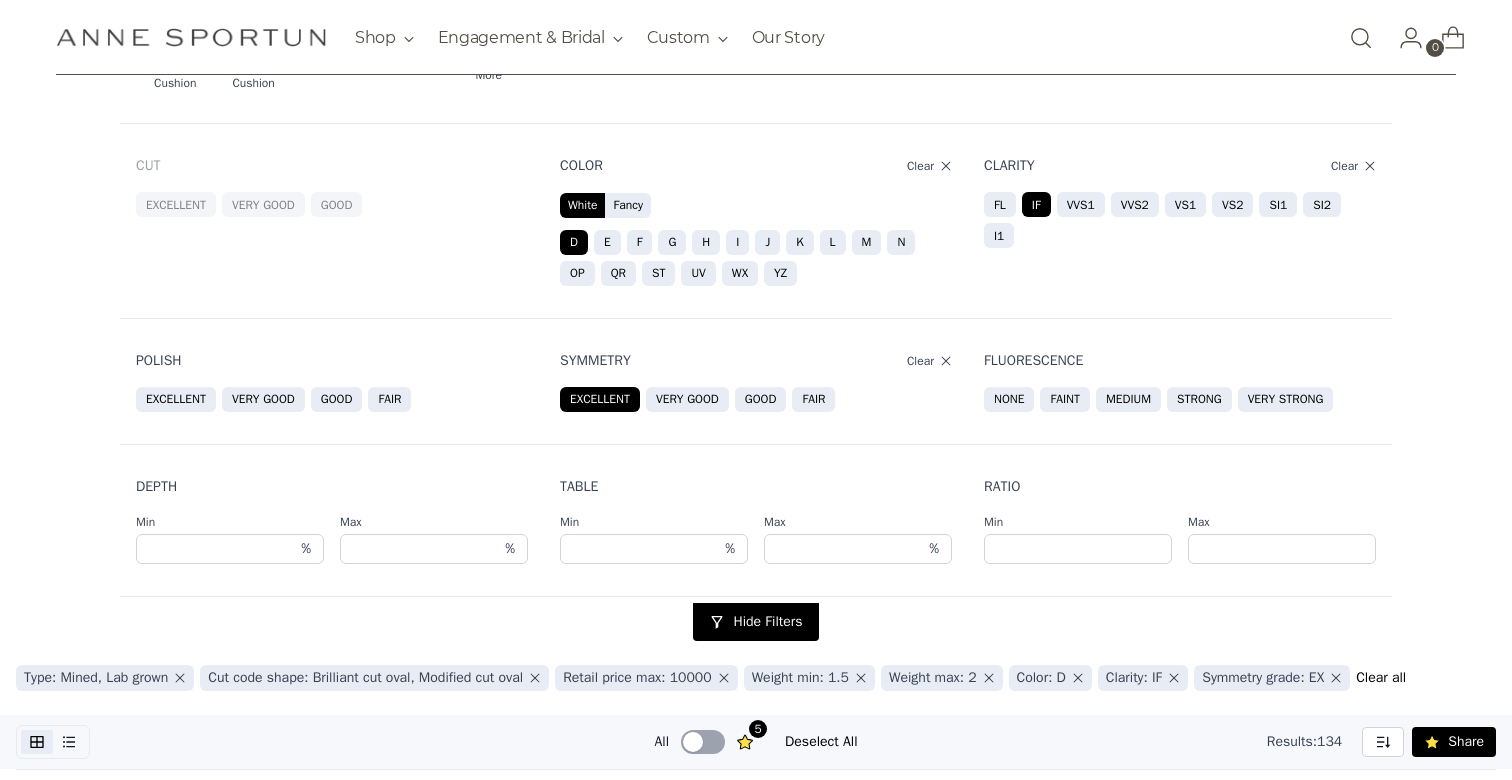 click on "Excellent" at bounding box center (176, 399) 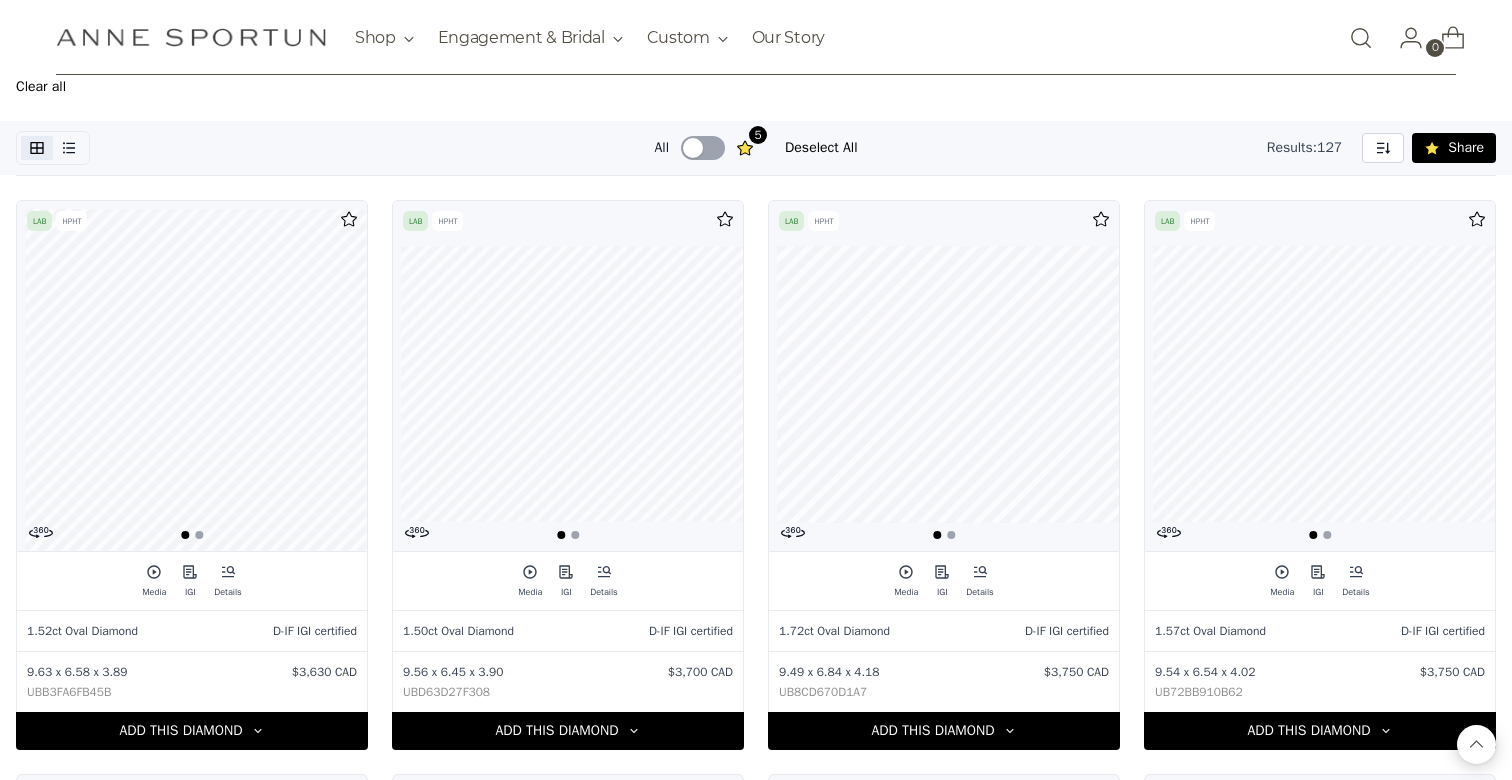 click at bounding box center [756, -363] 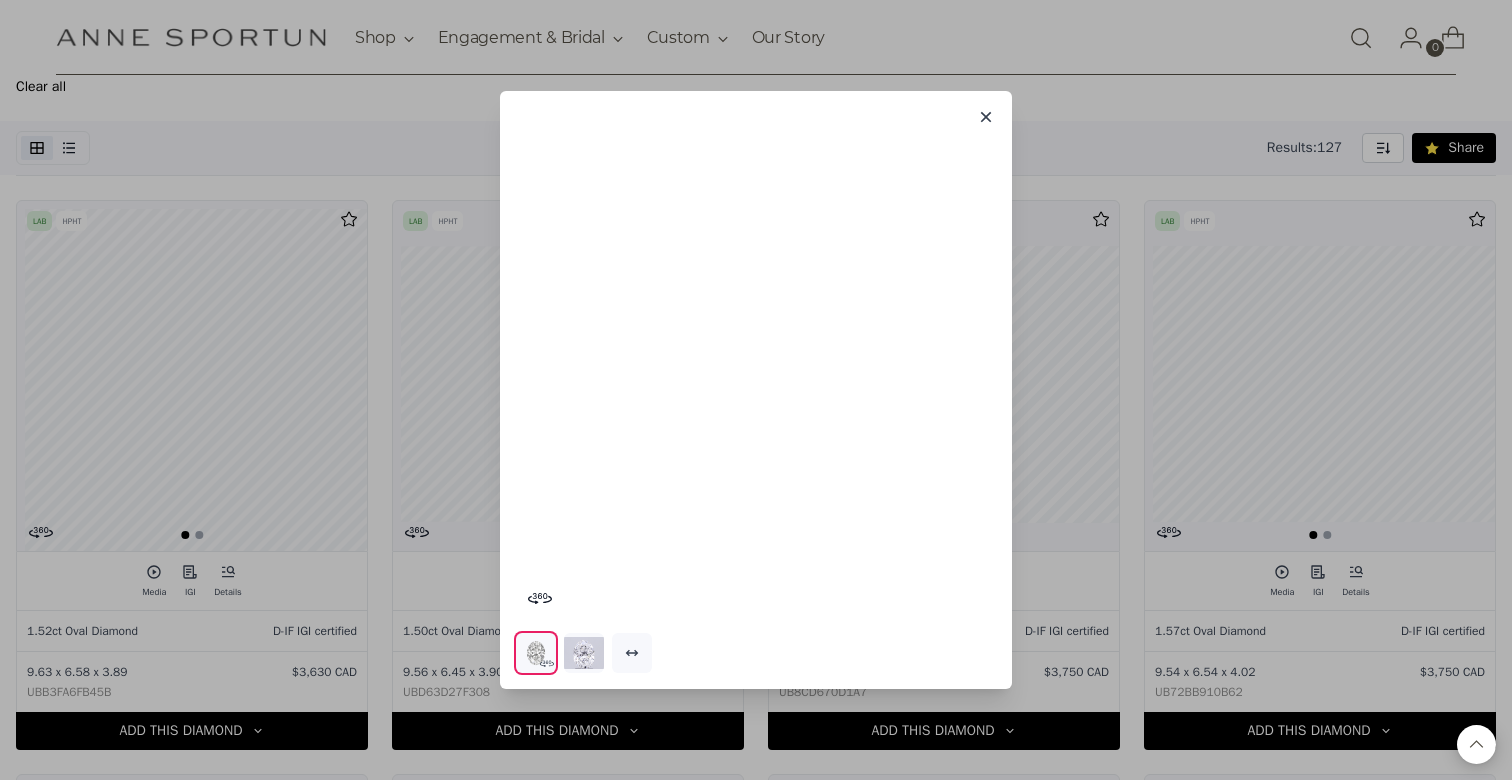 click at bounding box center (536, 653) 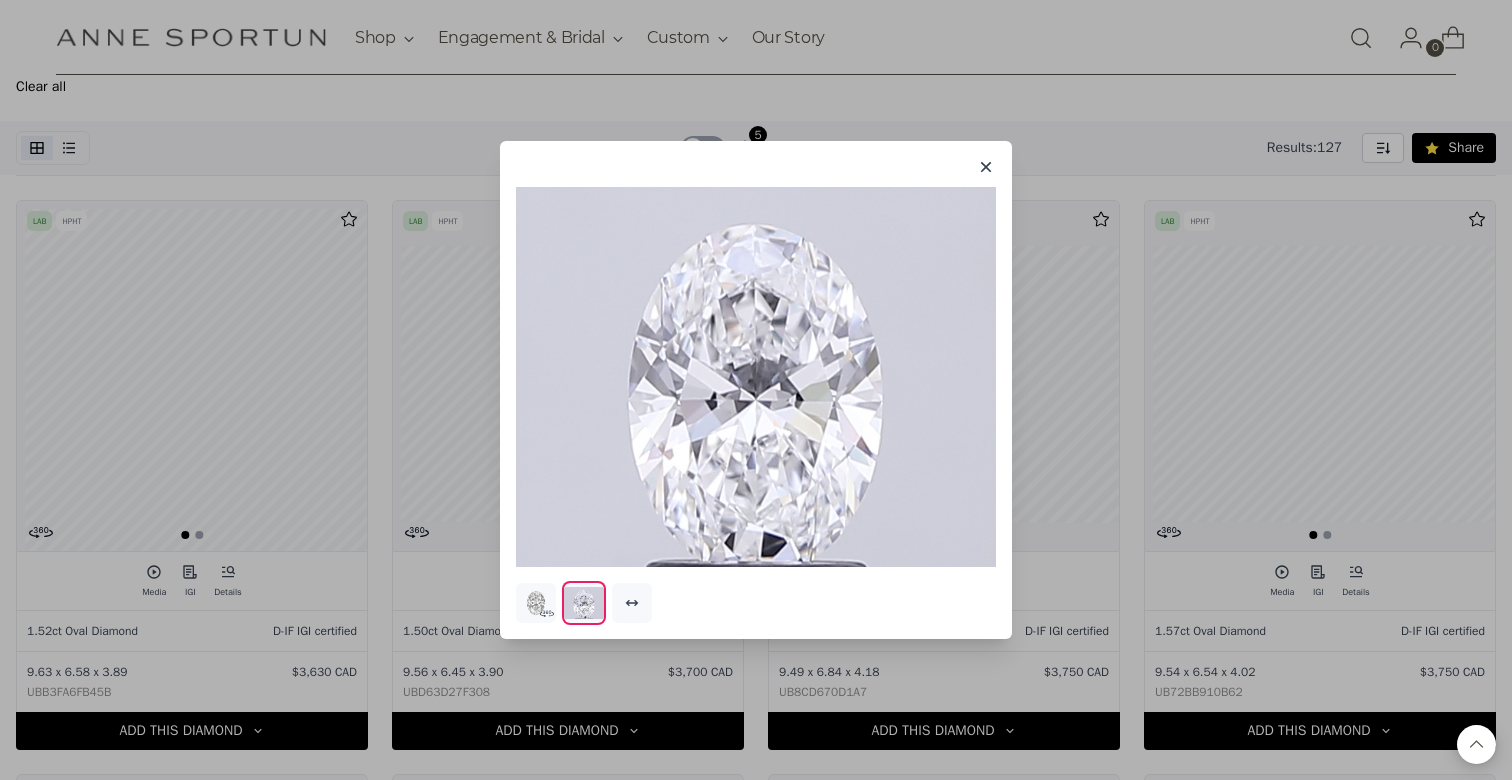 click at bounding box center (756, 611) 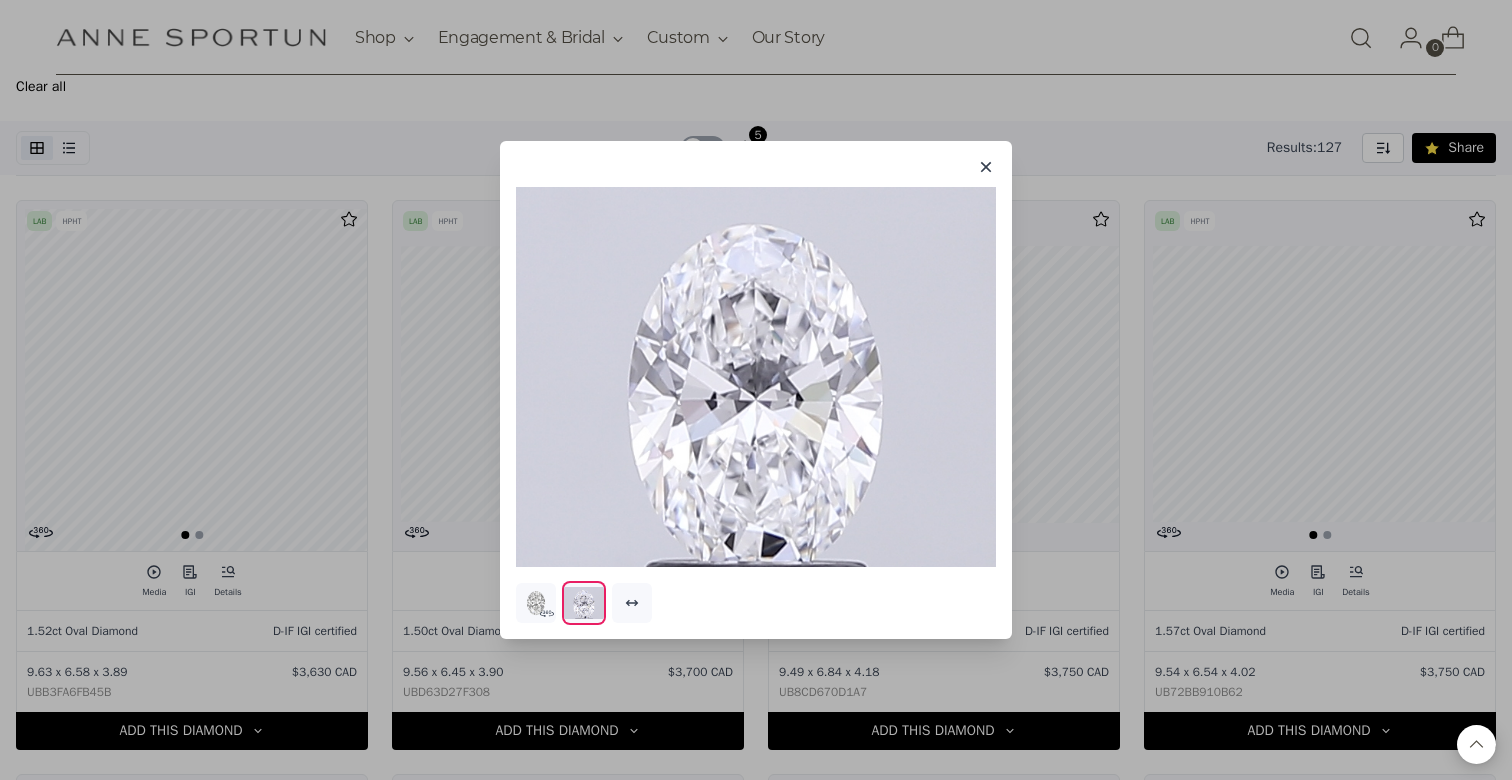click at bounding box center [547, 614] 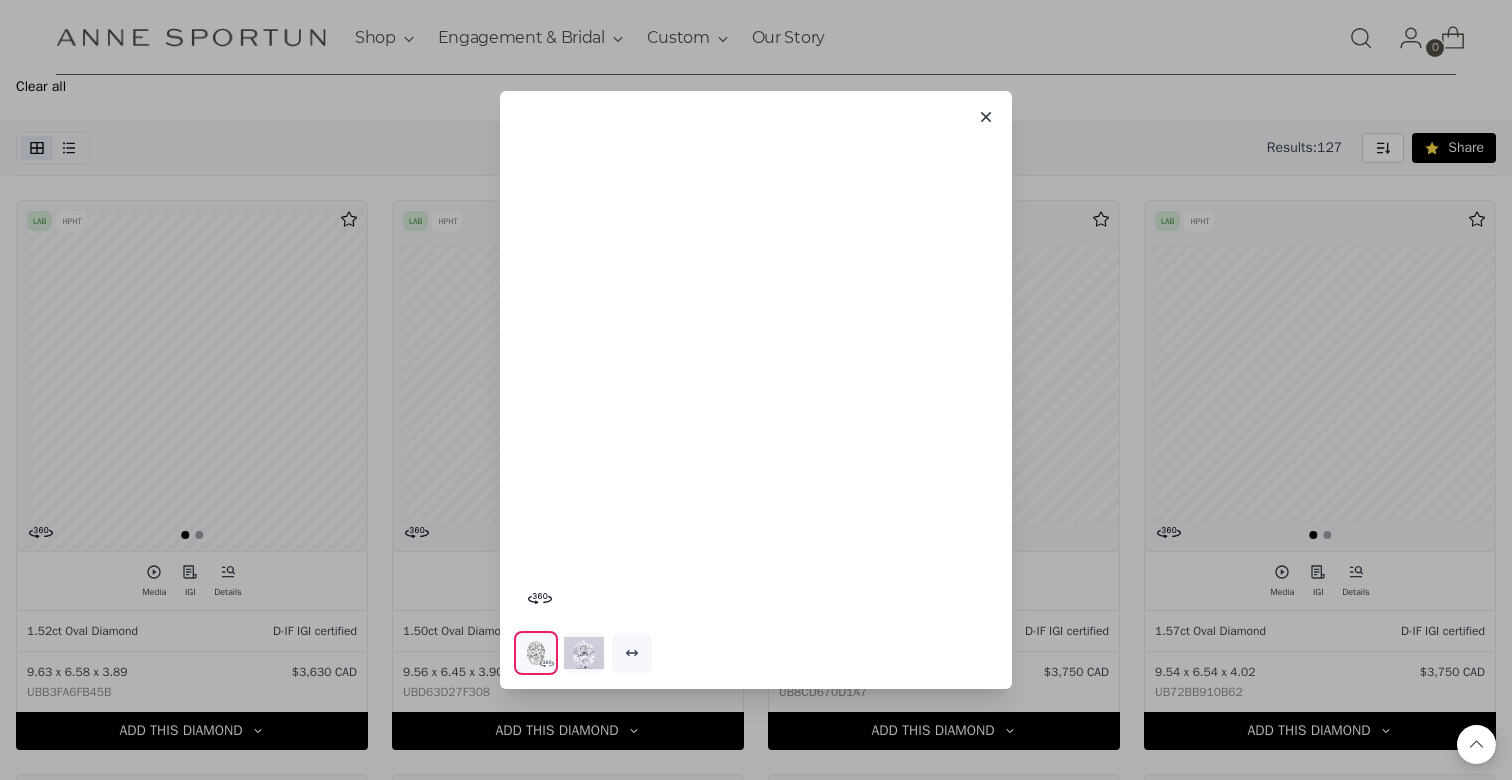 click at bounding box center [986, 117] 